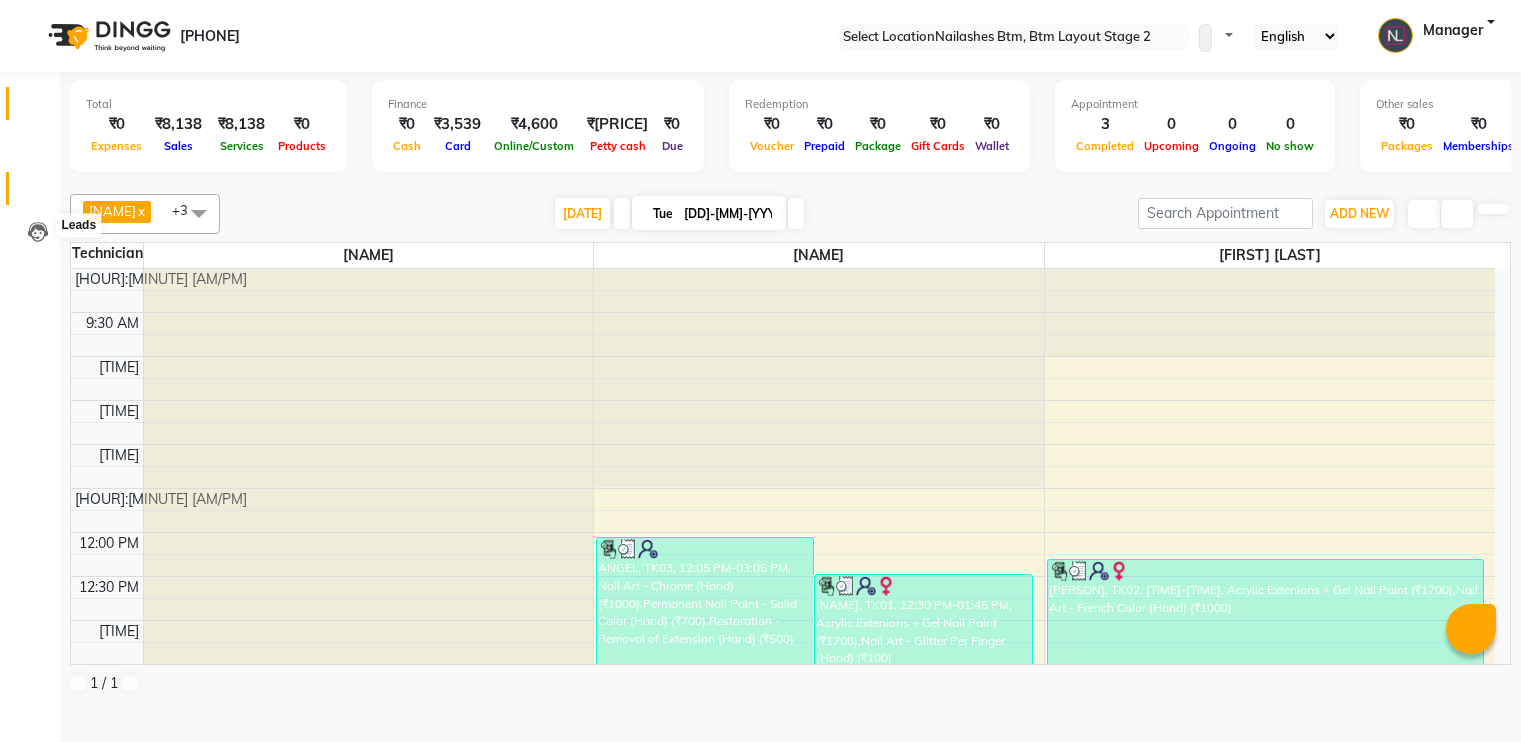 scroll, scrollTop: 0, scrollLeft: 0, axis: both 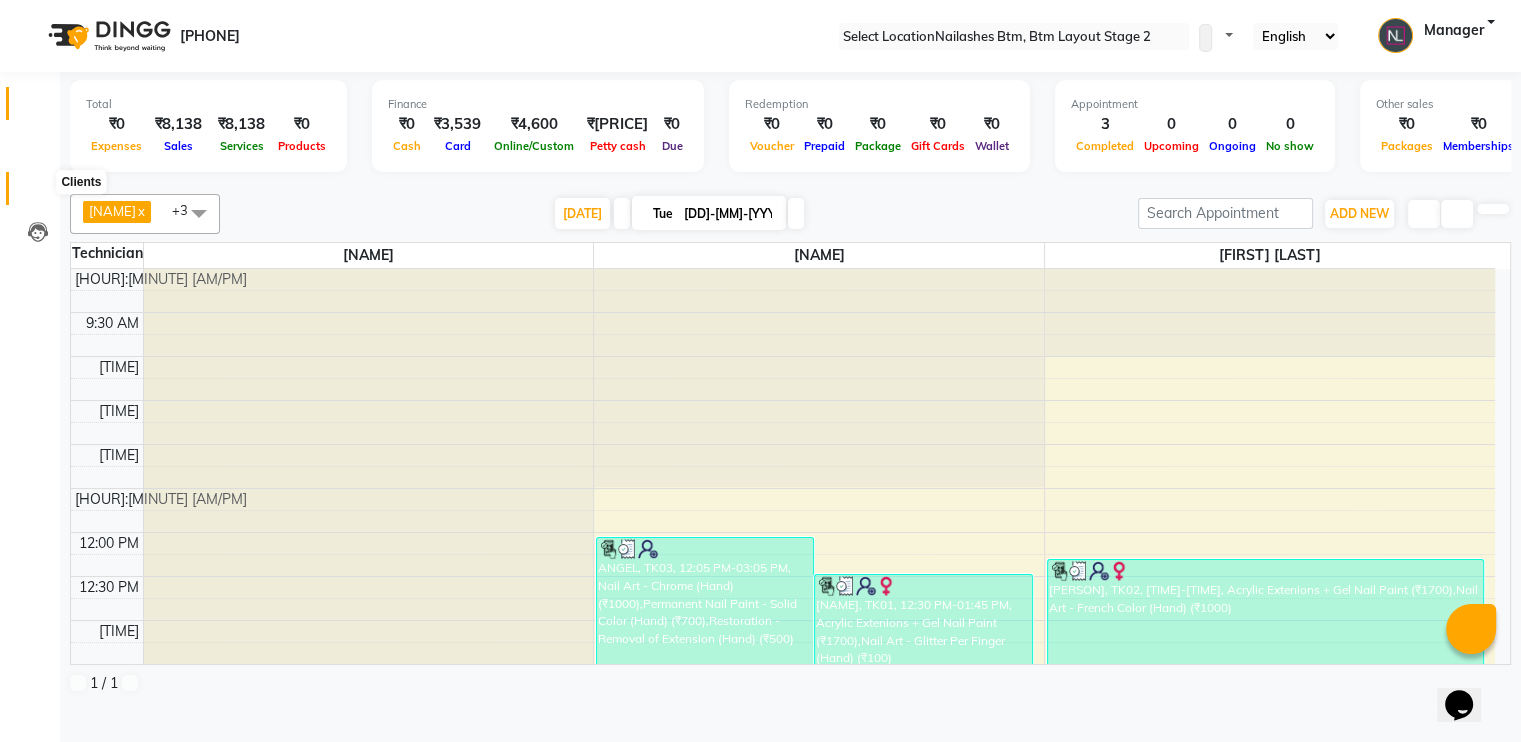 click at bounding box center (38, 193) 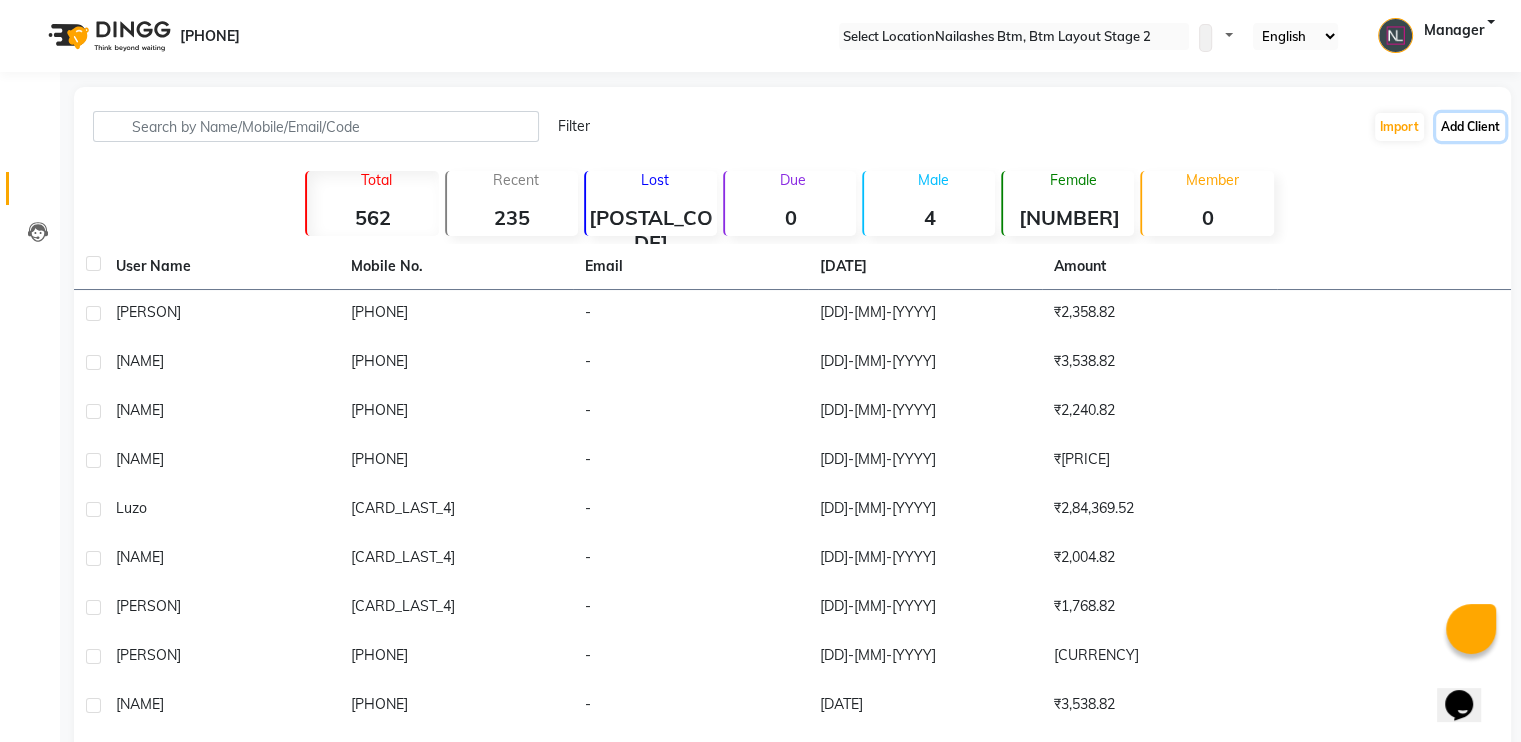 click on "Add Client" at bounding box center (1470, 127) 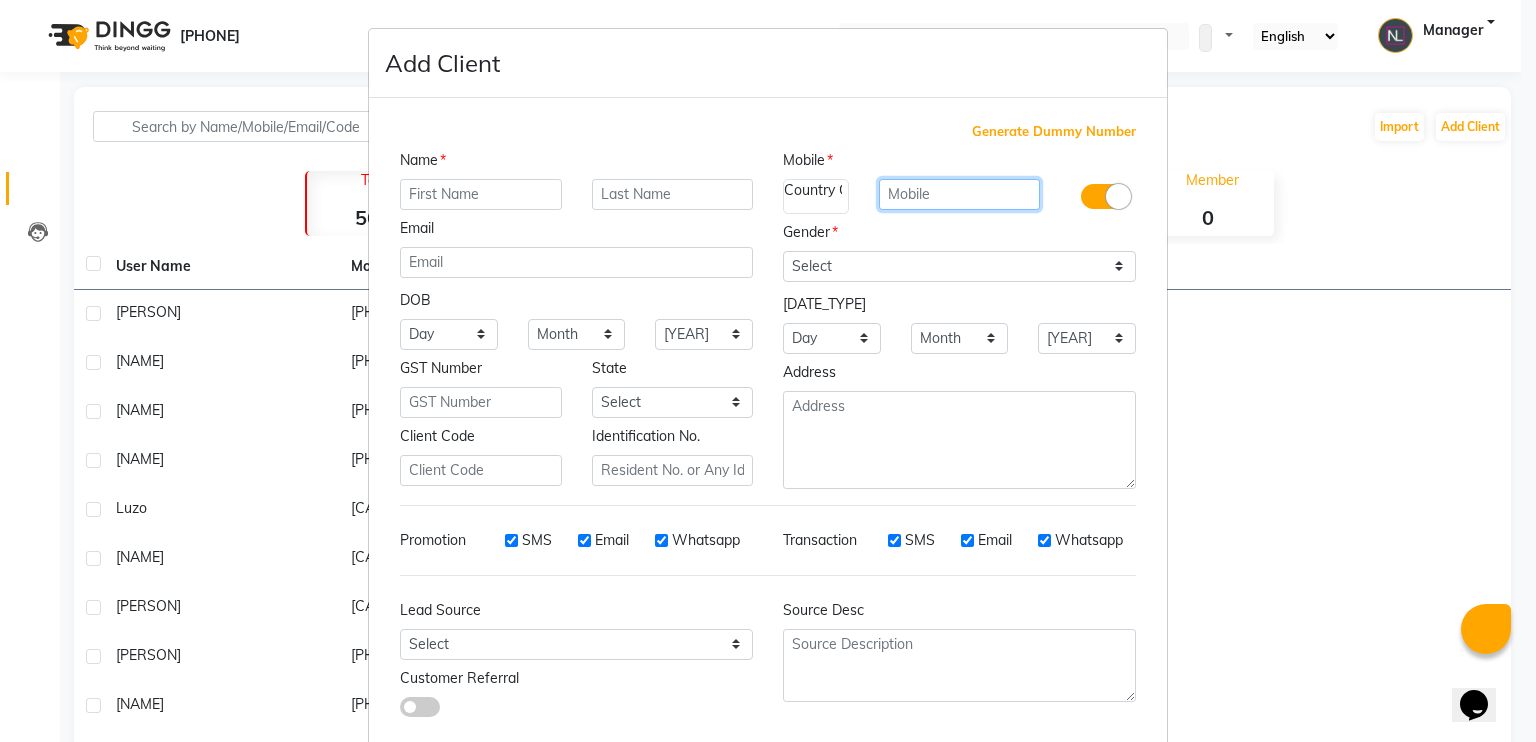 click at bounding box center (960, 194) 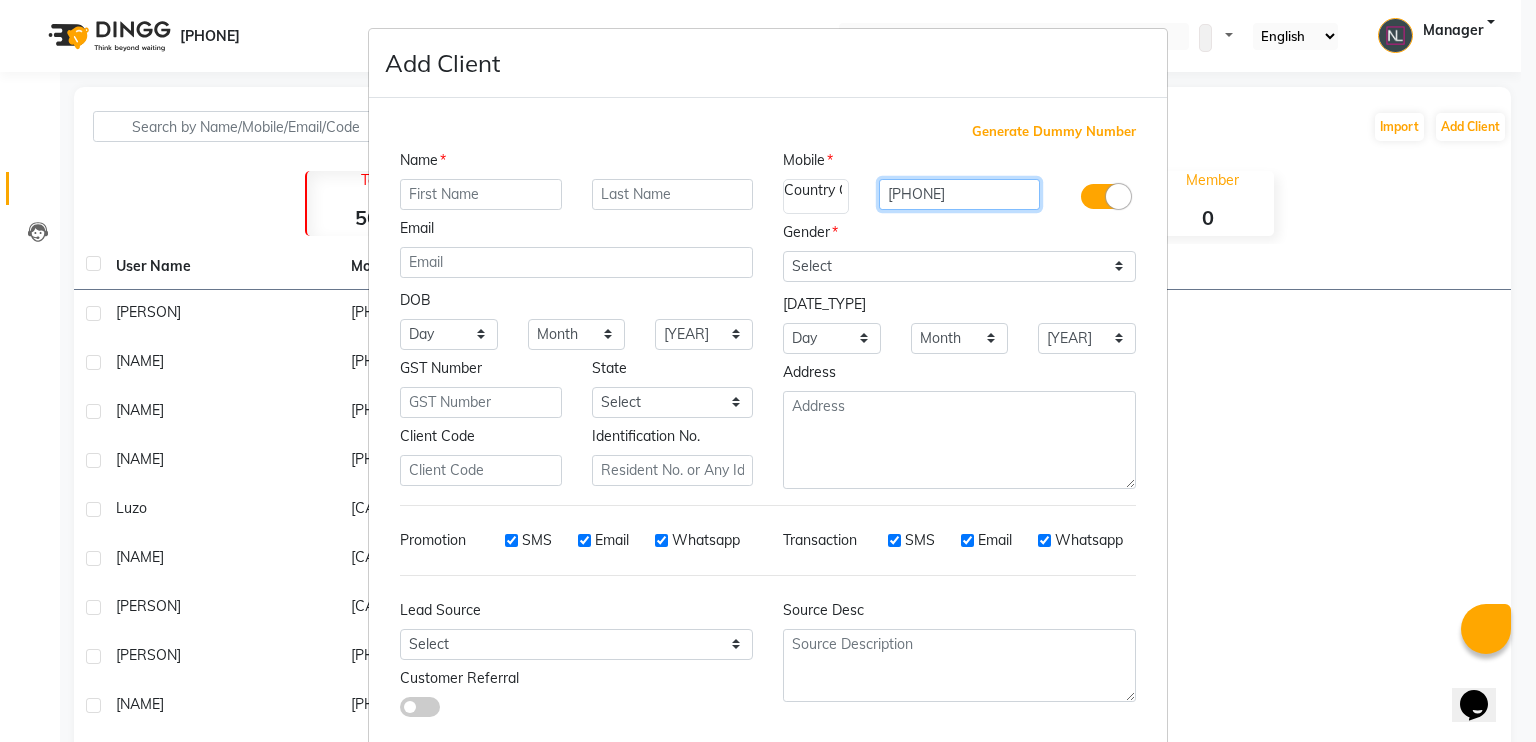 type on "[PHONE]" 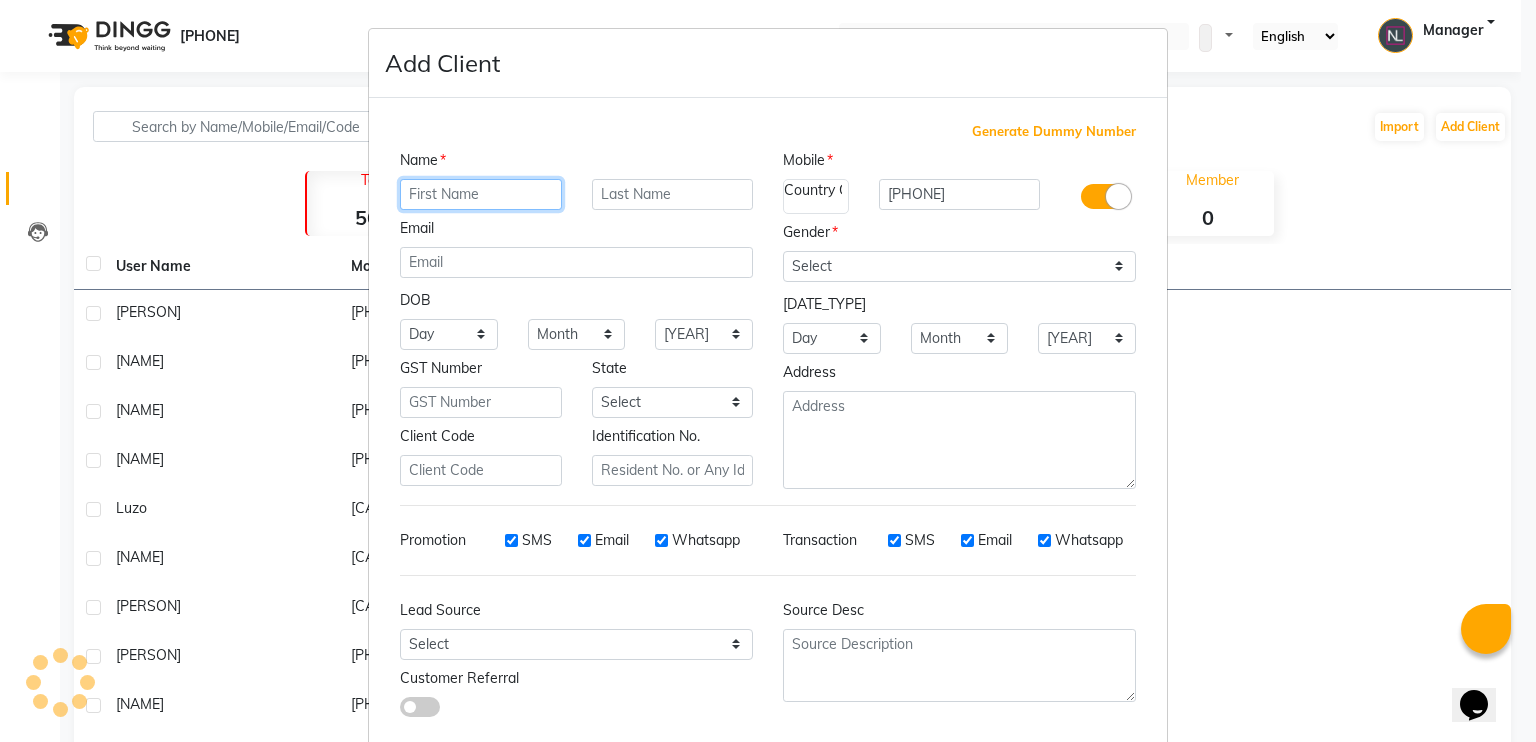 click at bounding box center [481, 194] 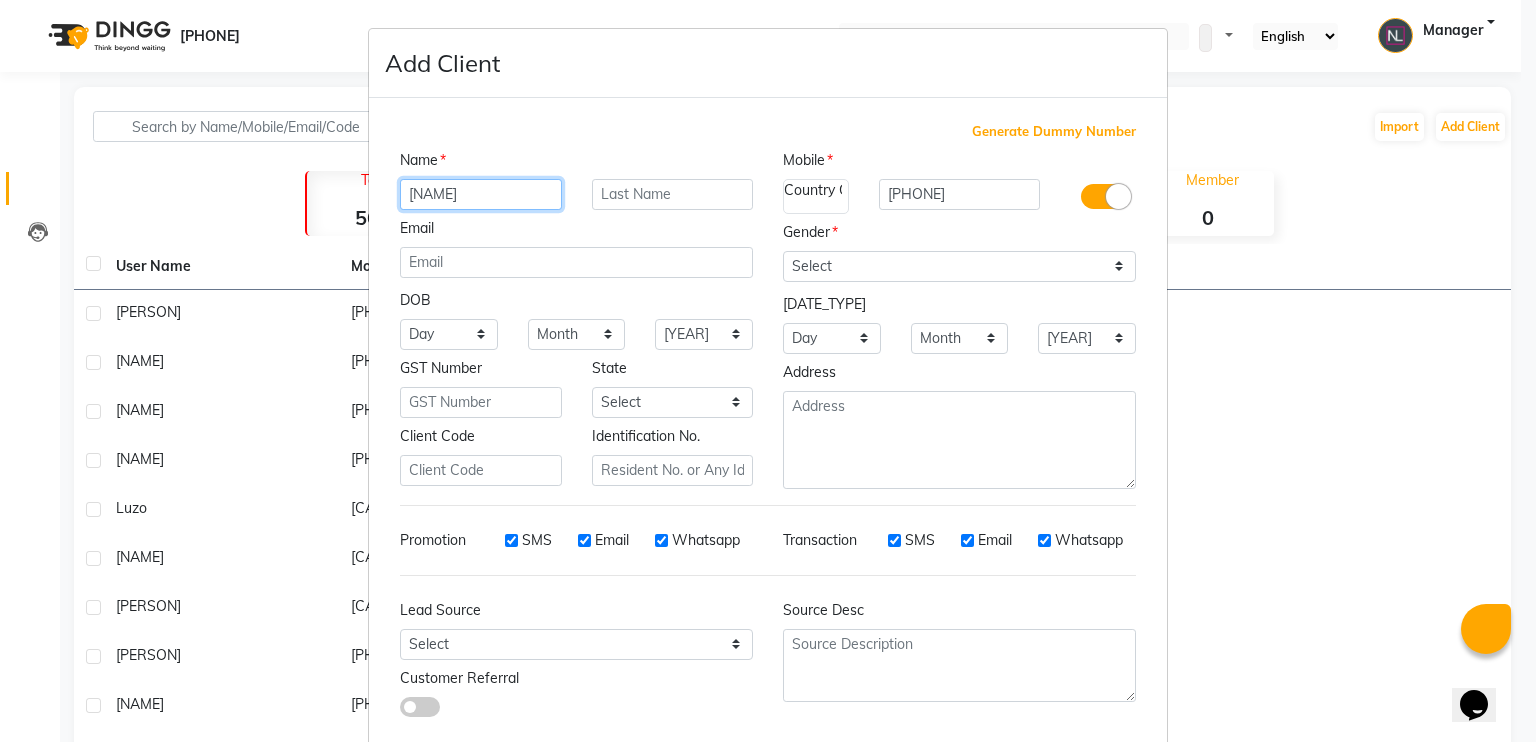 type on "[NAME]" 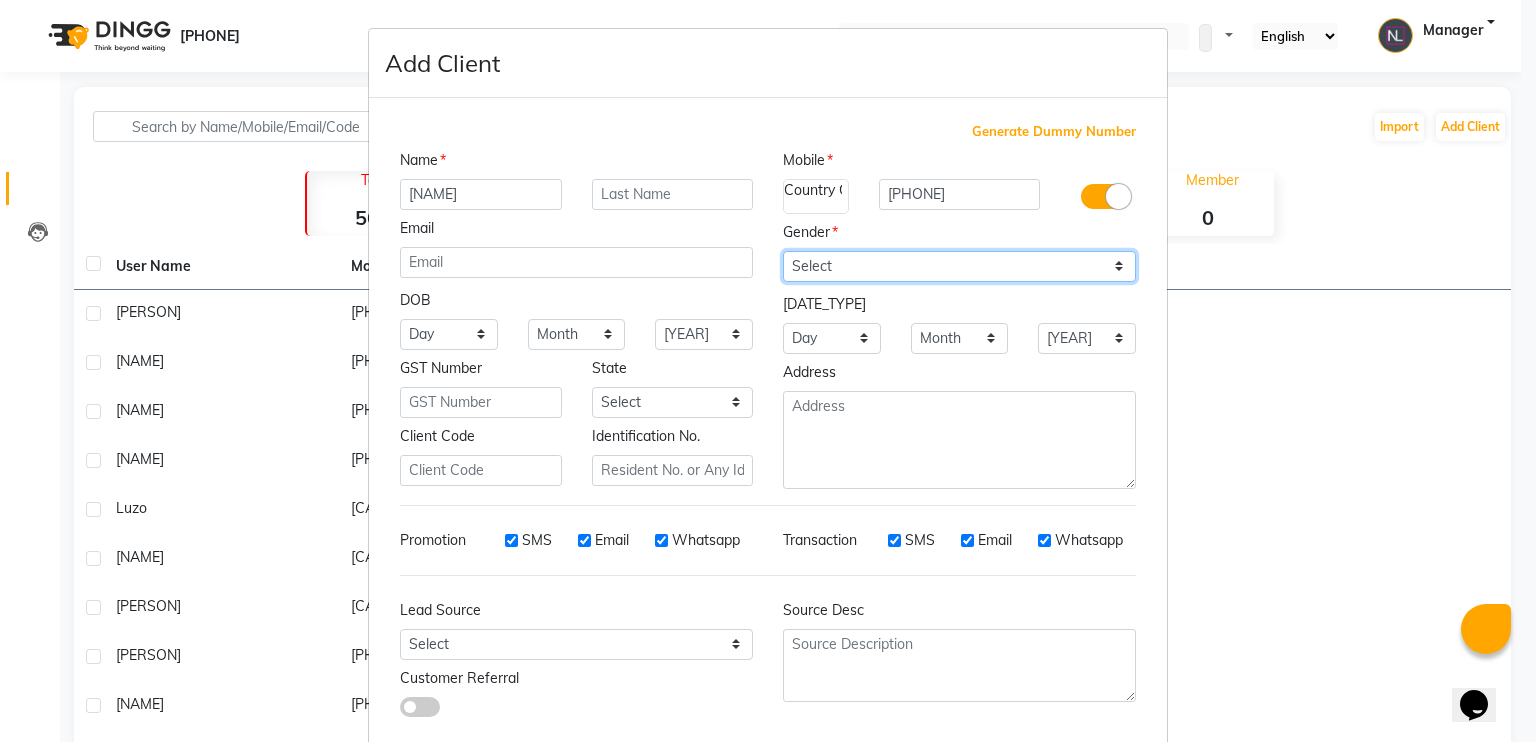 click on "Select Male Female Other Prefer Not To Say" at bounding box center (959, 266) 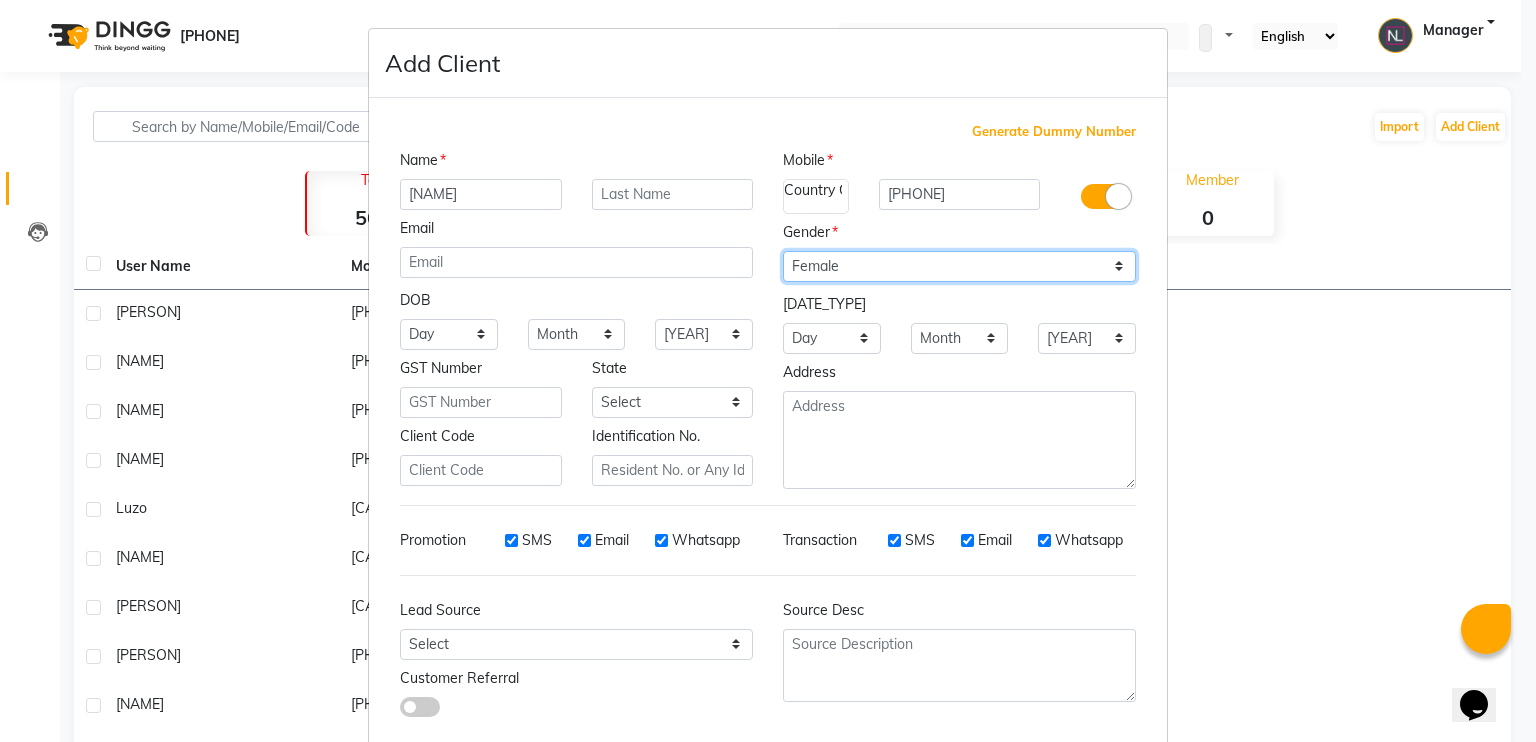 click on "Select Male Female Other Prefer Not To Say" at bounding box center [959, 266] 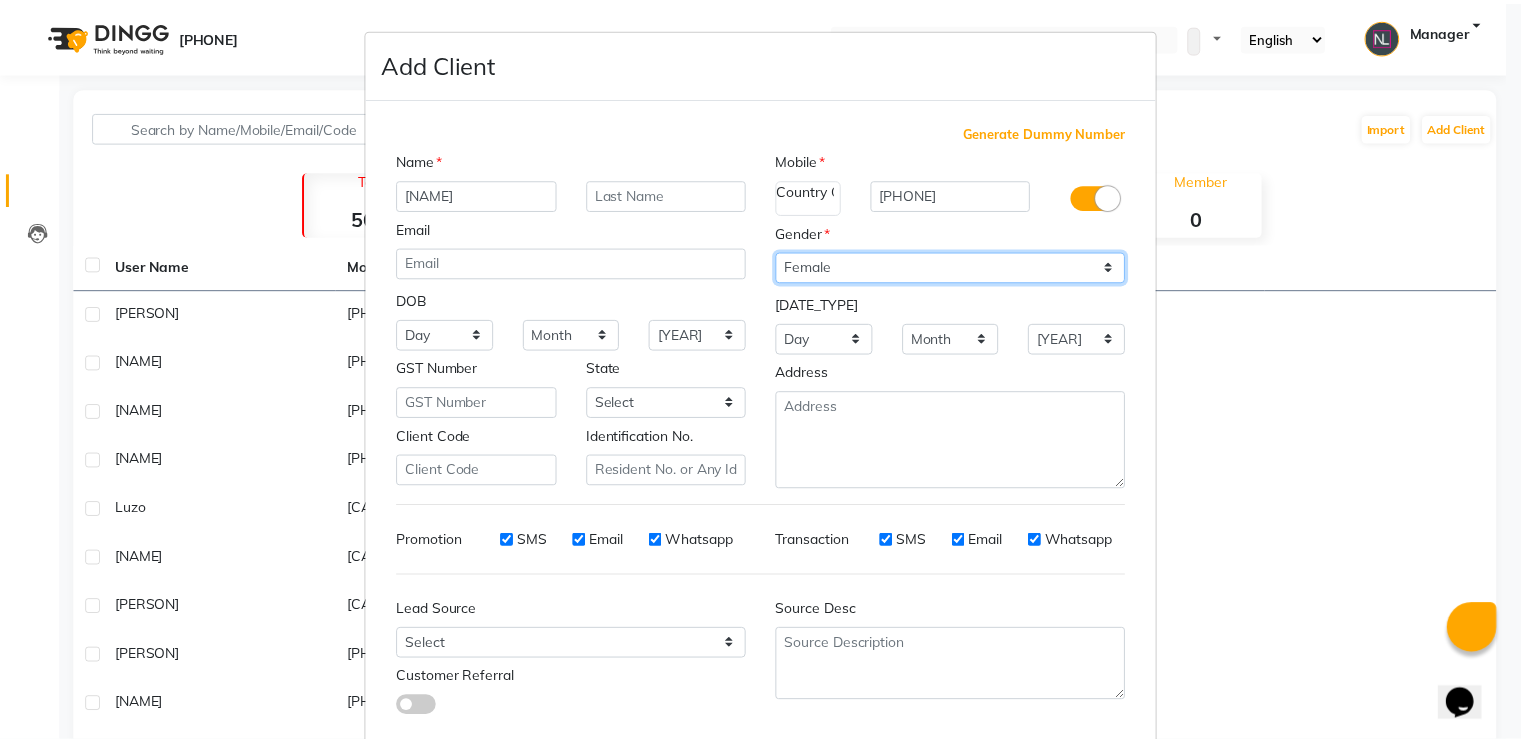 scroll, scrollTop: 114, scrollLeft: 0, axis: vertical 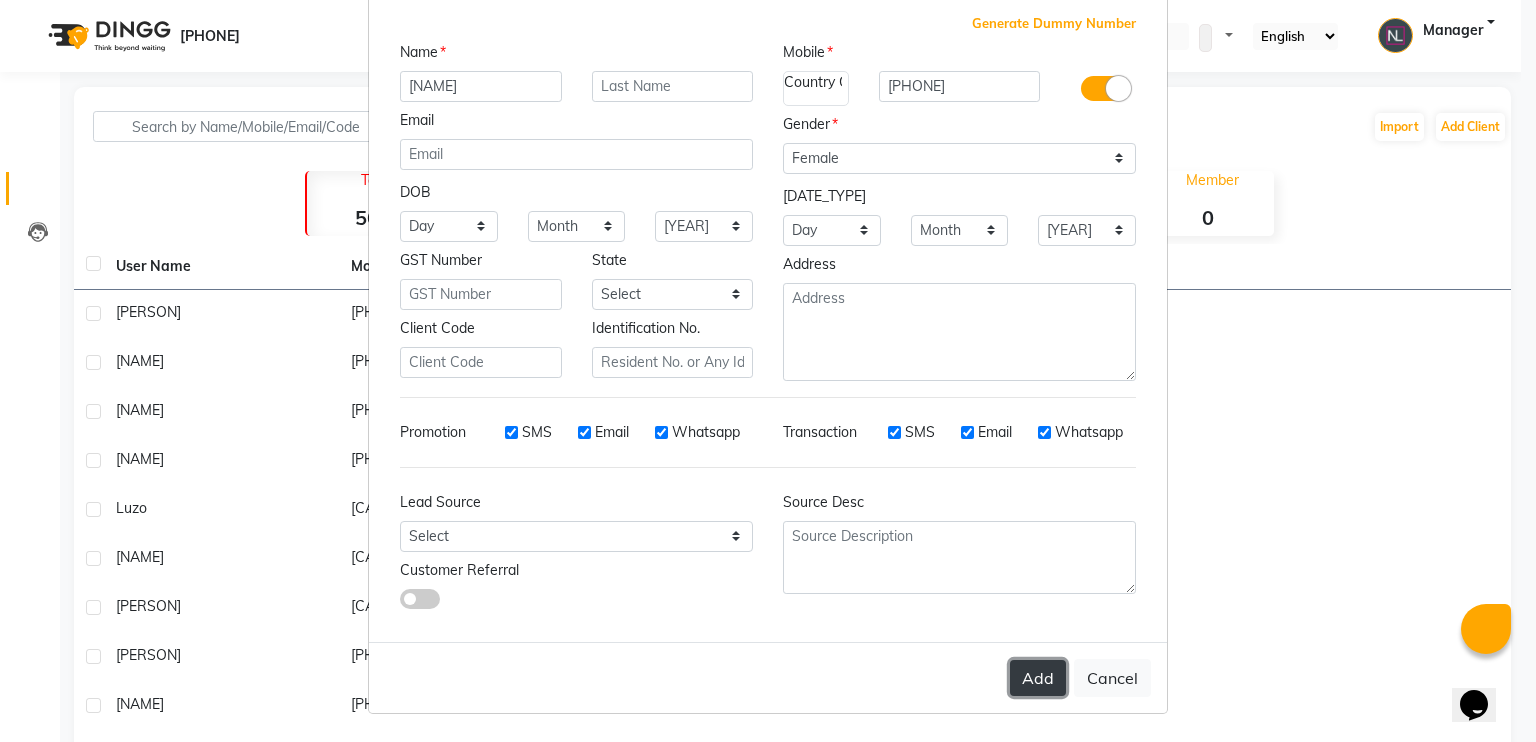 click on "Add" at bounding box center [1038, 678] 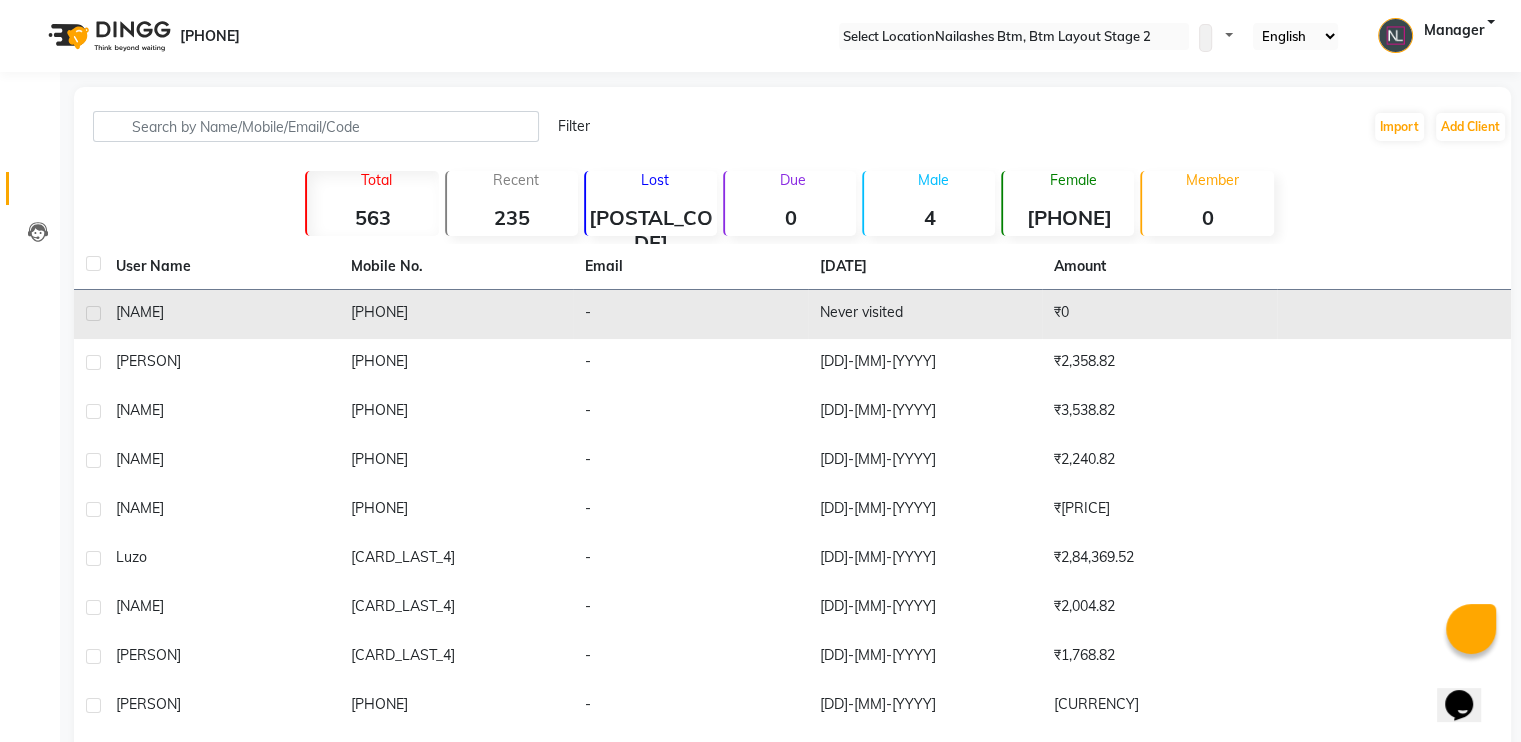 click on "Never visited" at bounding box center [925, 314] 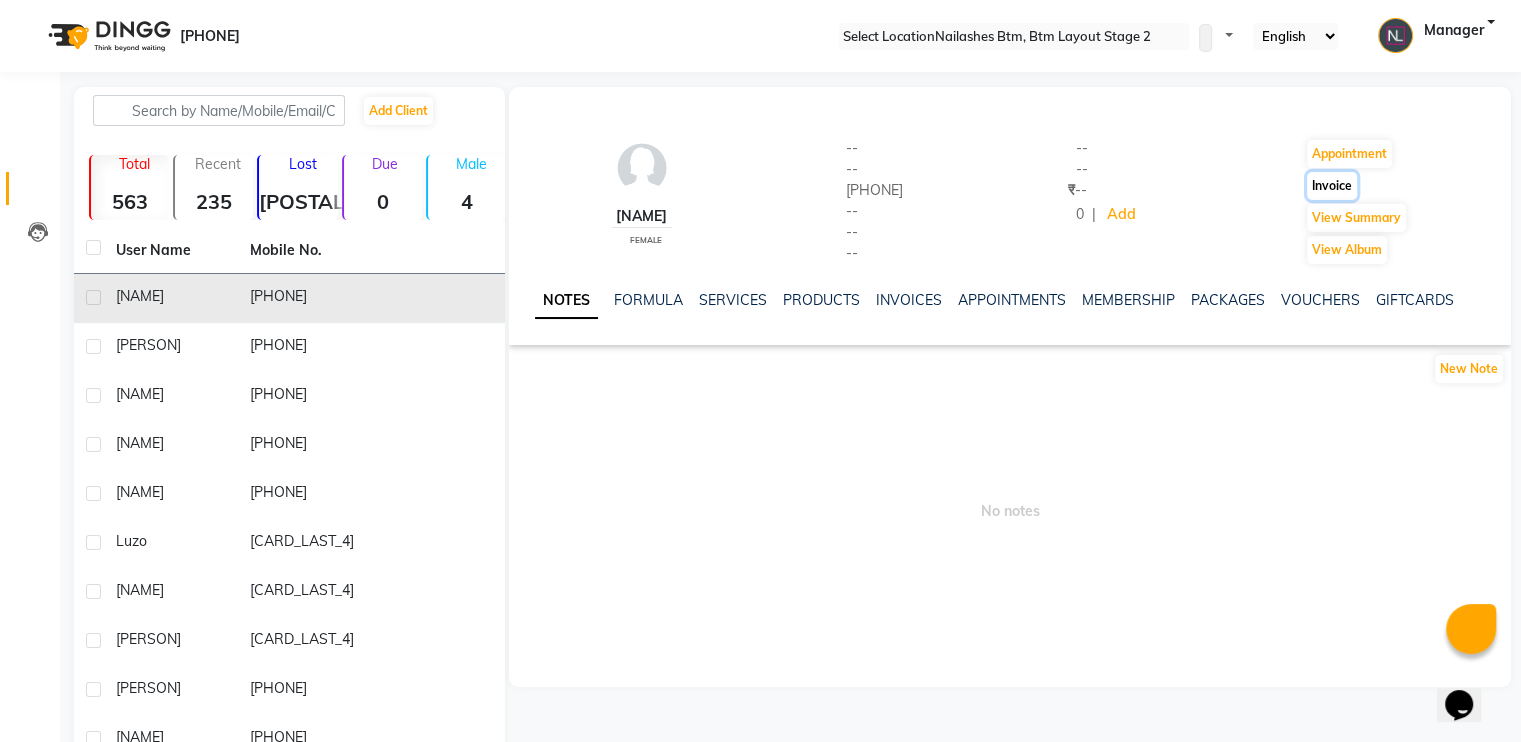click on "Invoice" at bounding box center [1349, 154] 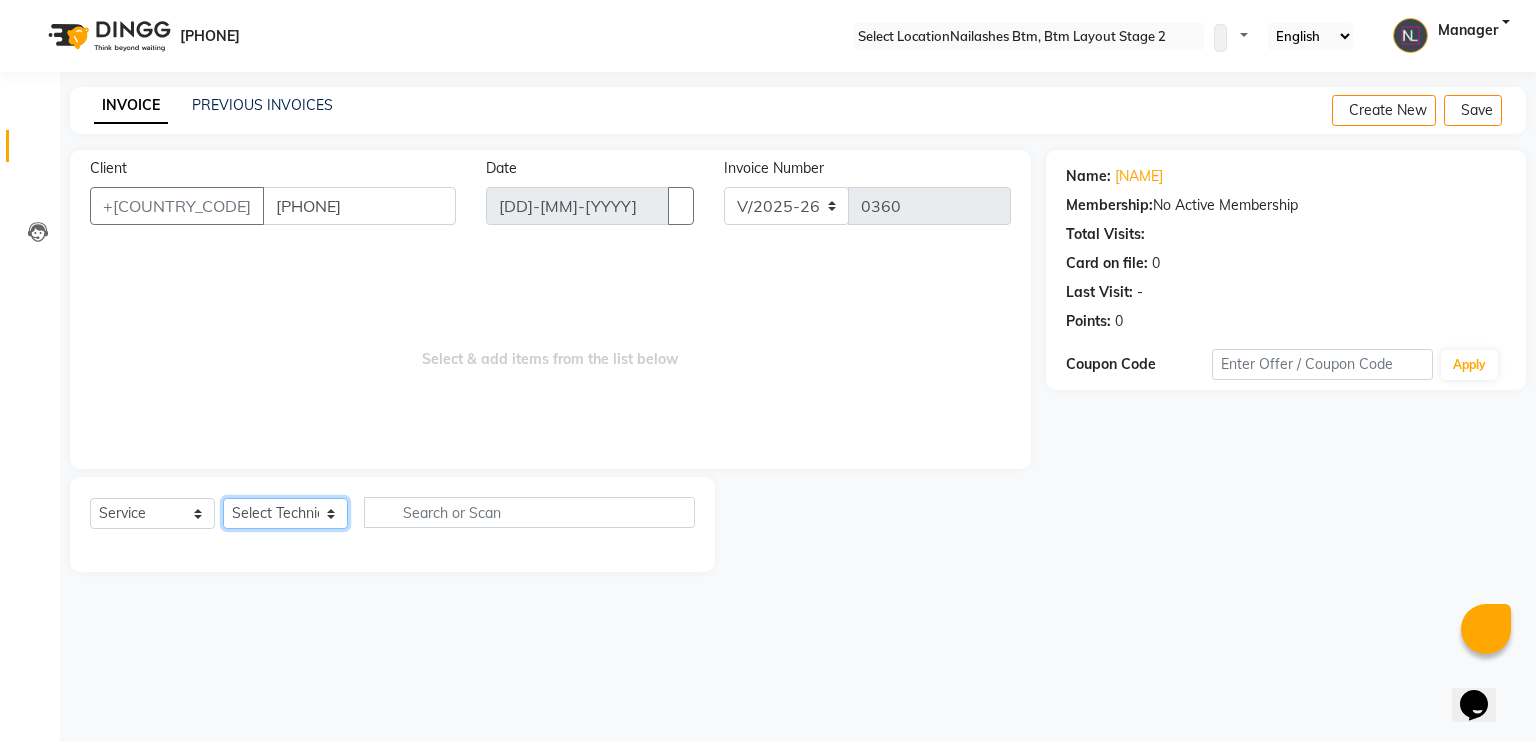 click on "Select Technician [PERSON], [PERSON] [PERSON] [PERSON] [PERSON]" at bounding box center (285, 513) 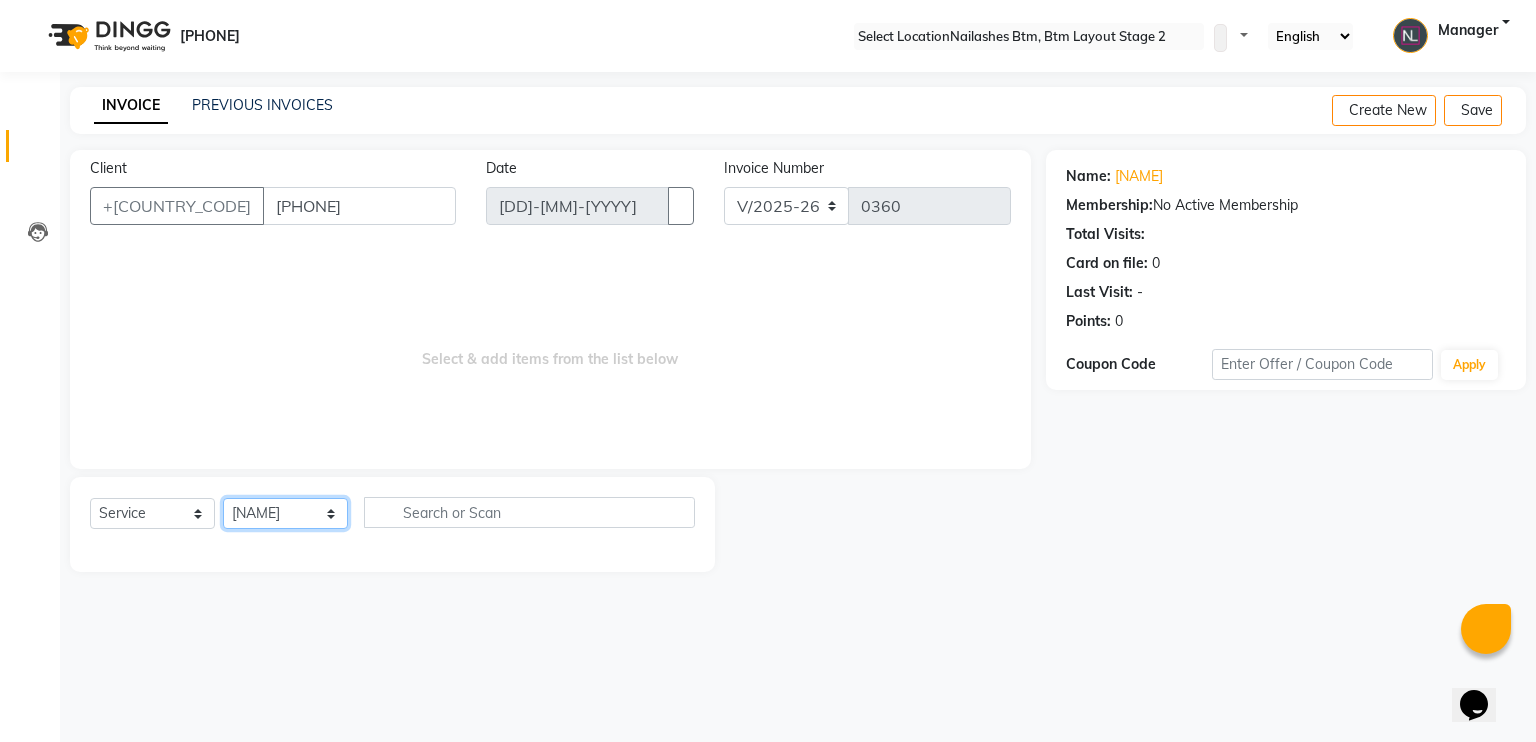 click on "Select Technician [PERSON], [PERSON] [PERSON] [PERSON] [PERSON]" at bounding box center [285, 513] 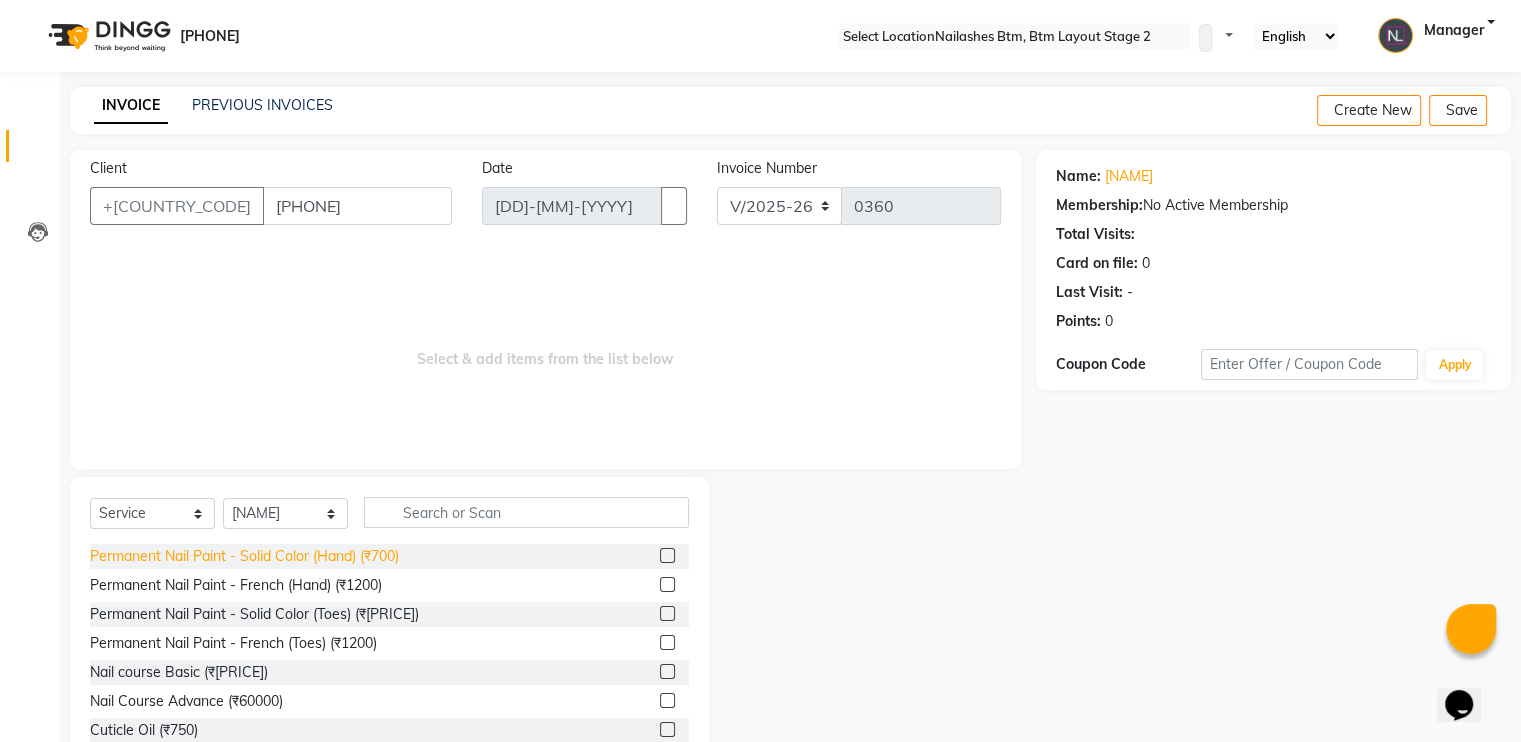 click on "Permanent Nail Paint - Solid Color (Hand) (₹700)" at bounding box center [244, 556] 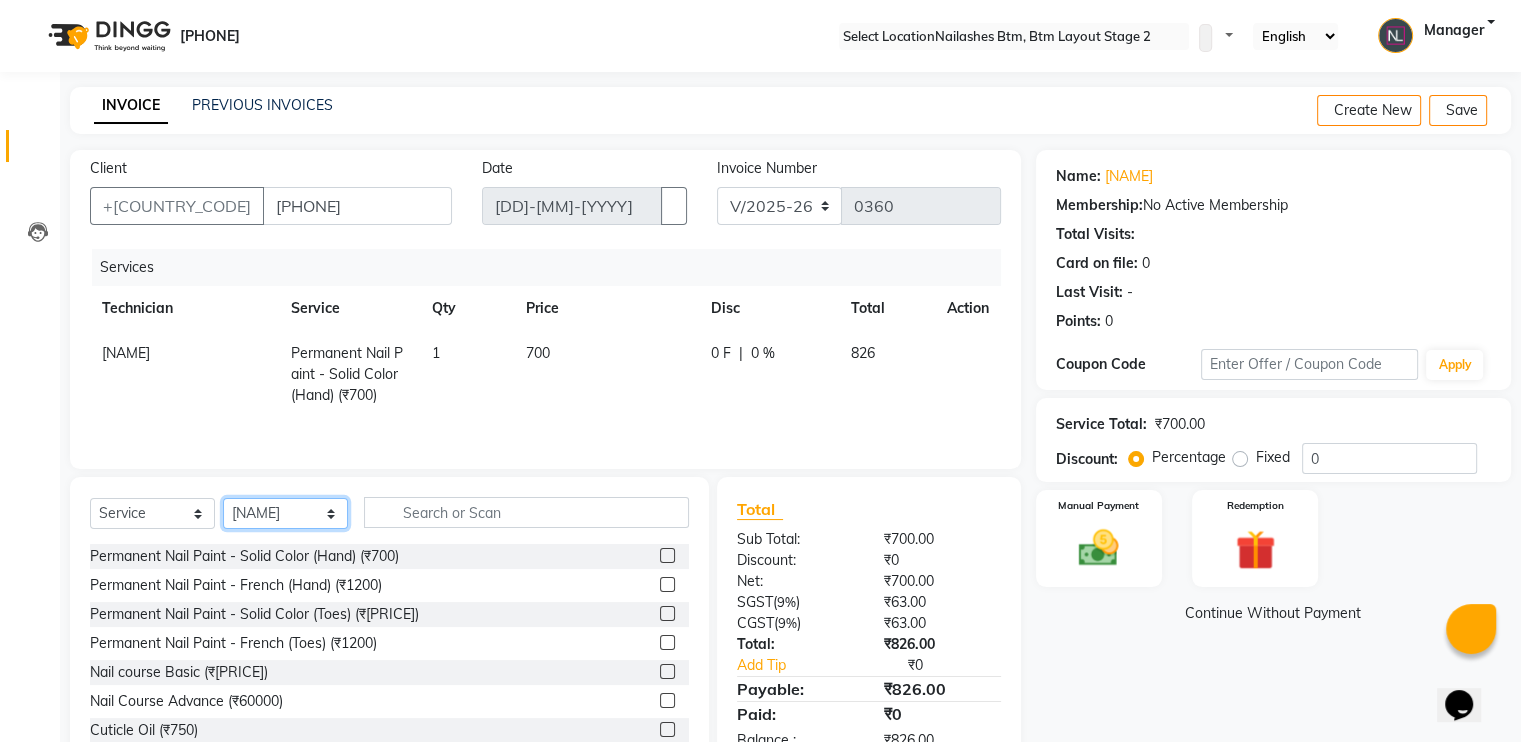 click on "Select Technician [PERSON], [PERSON] [PERSON] [PERSON] [PERSON]" at bounding box center (285, 513) 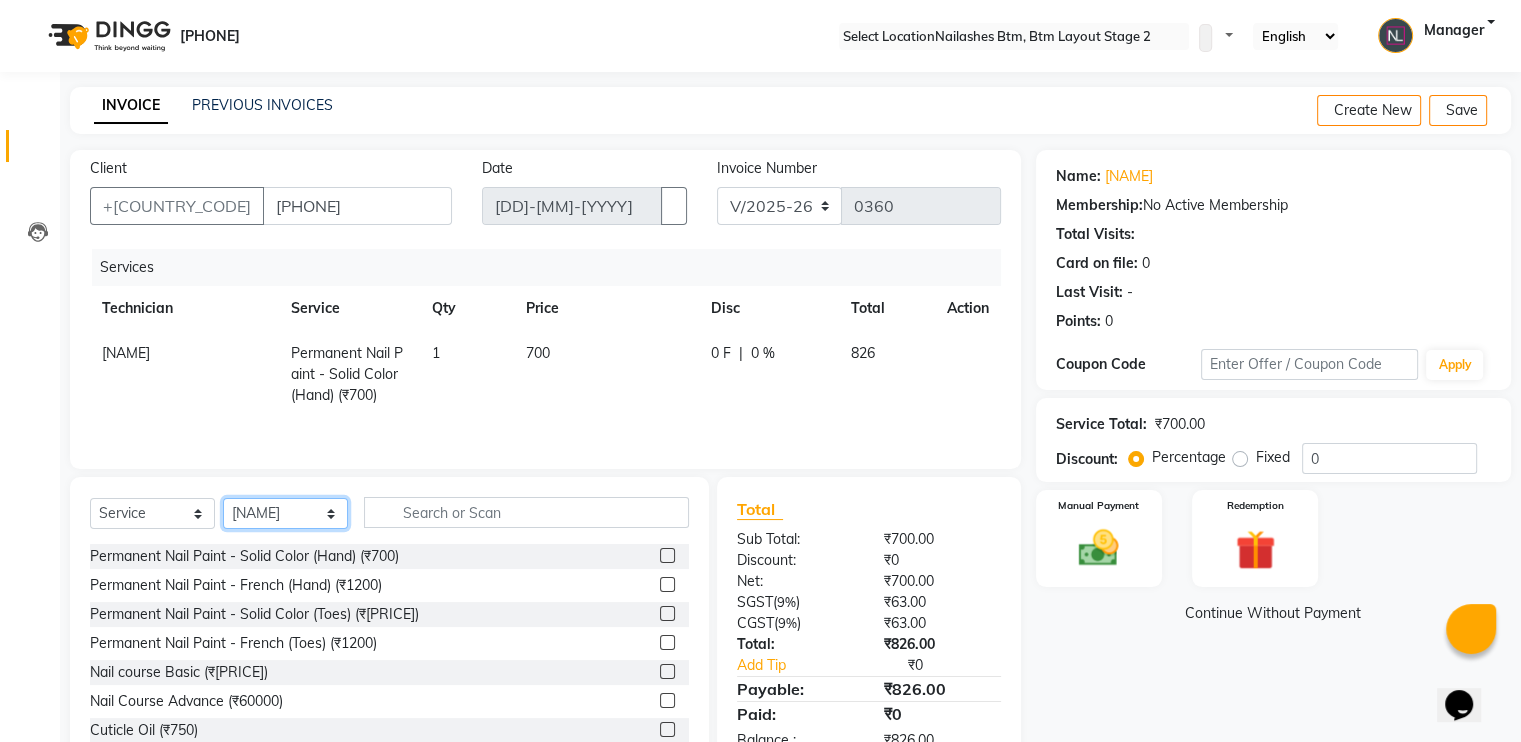 select on "84529" 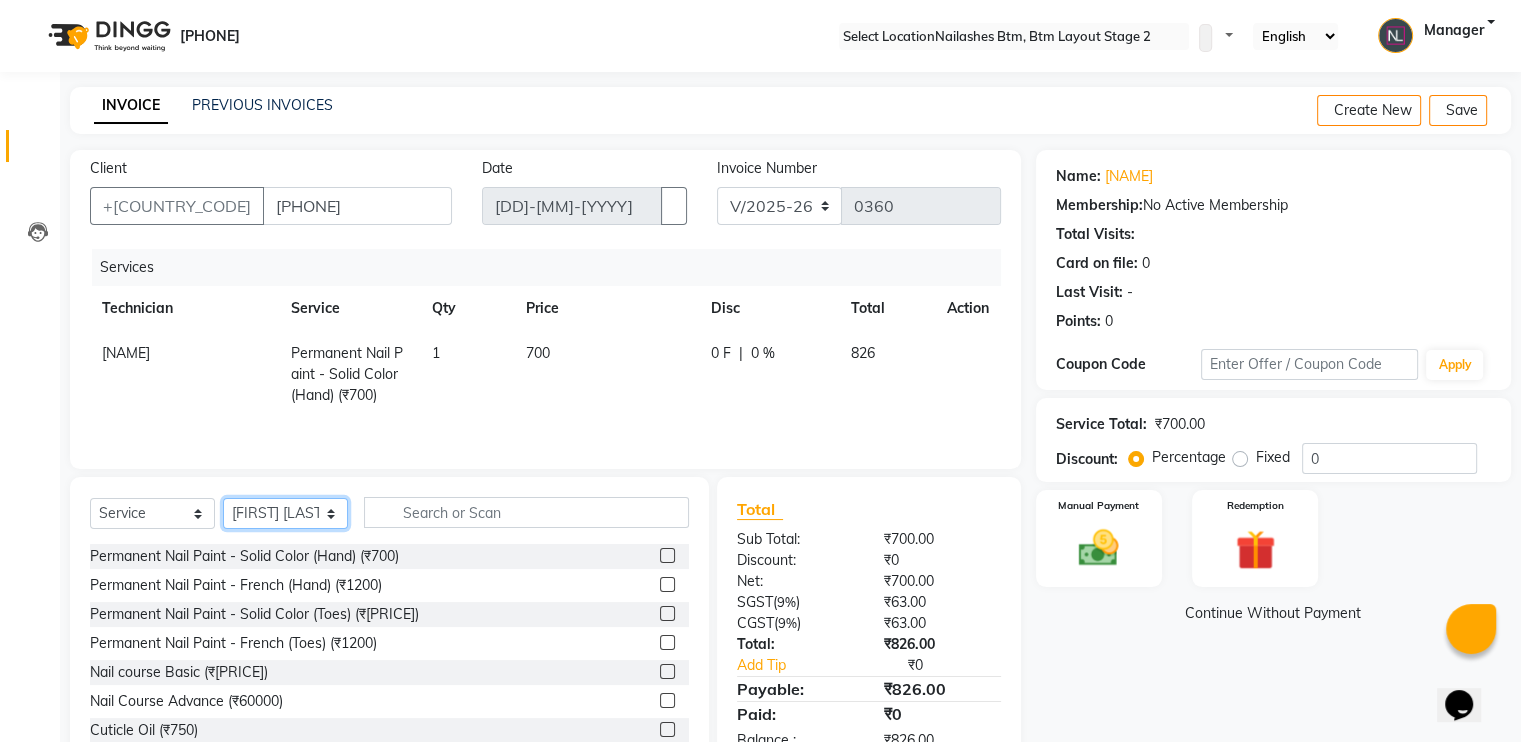 click on "Select Technician [PERSON], [PERSON] [PERSON] [PERSON] [PERSON]" at bounding box center [285, 513] 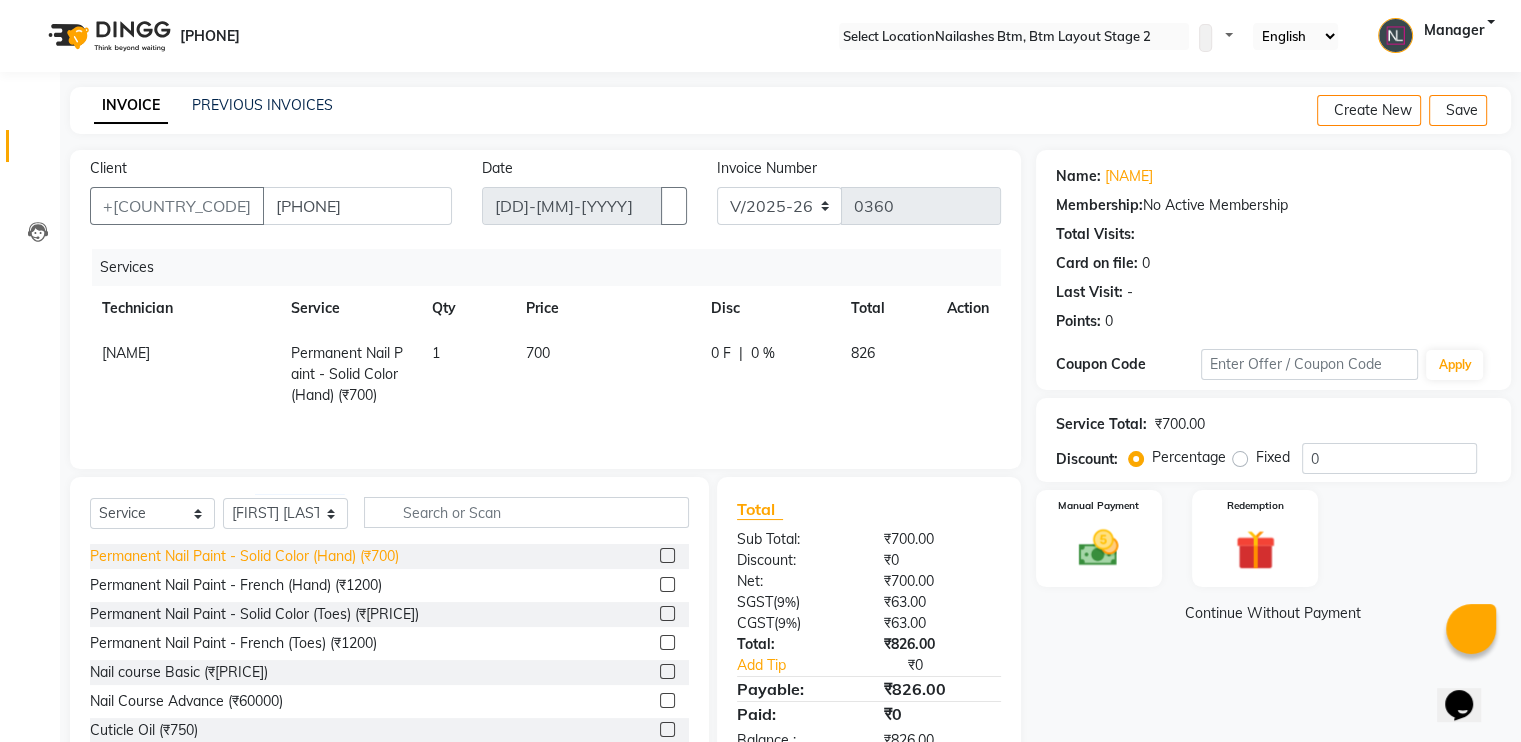 click on "Permanent Nail Paint - Solid Color (Hand) (₹700)" at bounding box center (244, 556) 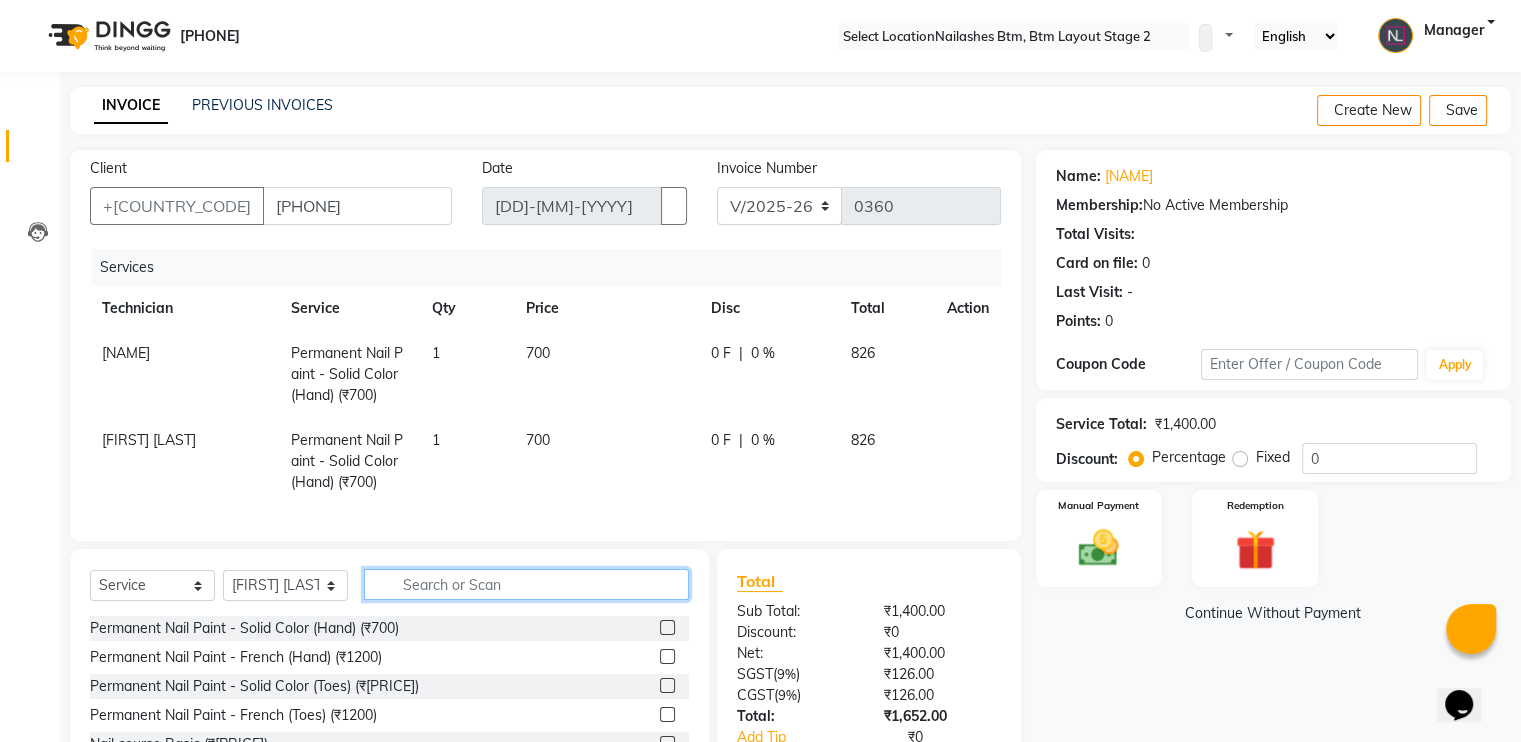 click at bounding box center (526, 584) 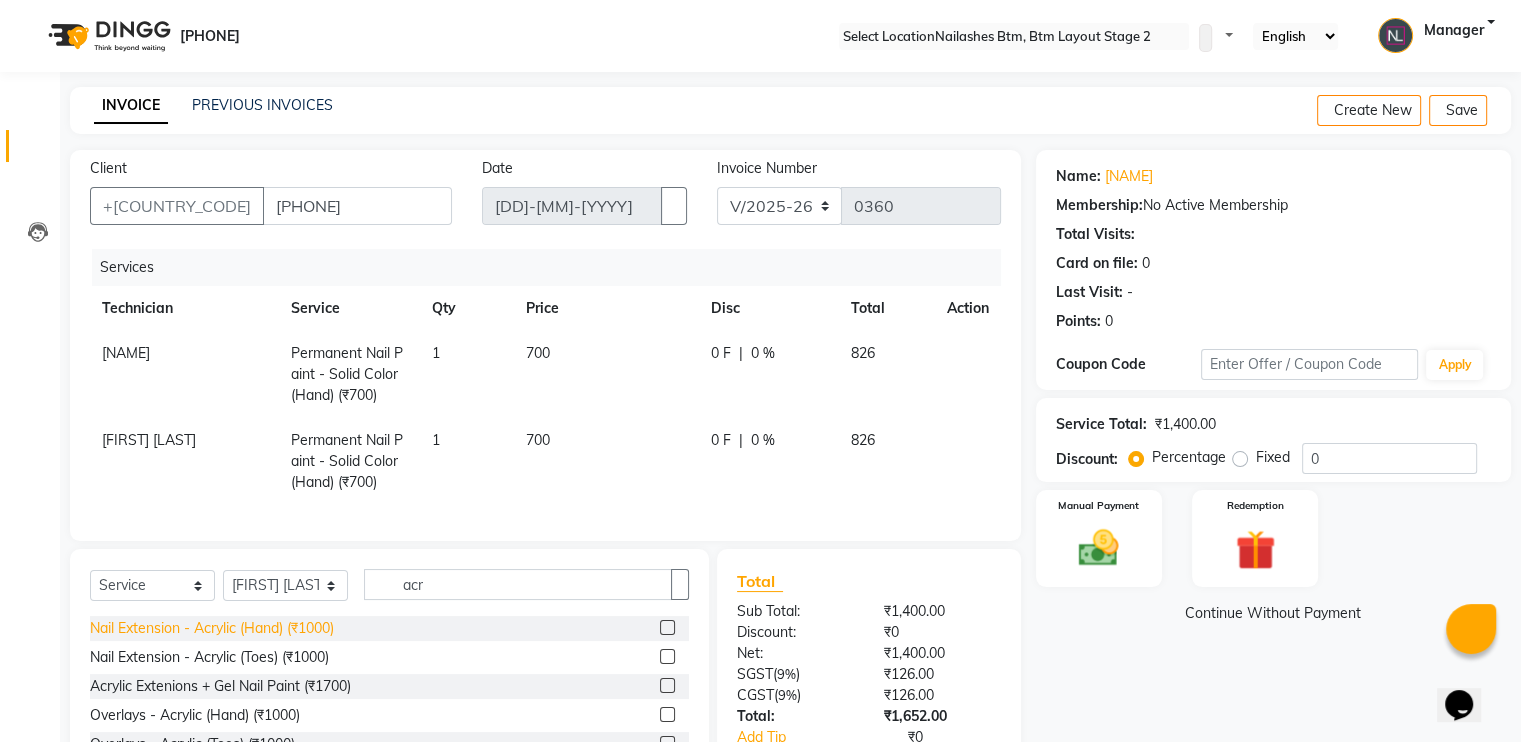 click on "Nail Extension - Acrylic (Hand) (₹1000)" at bounding box center (212, 628) 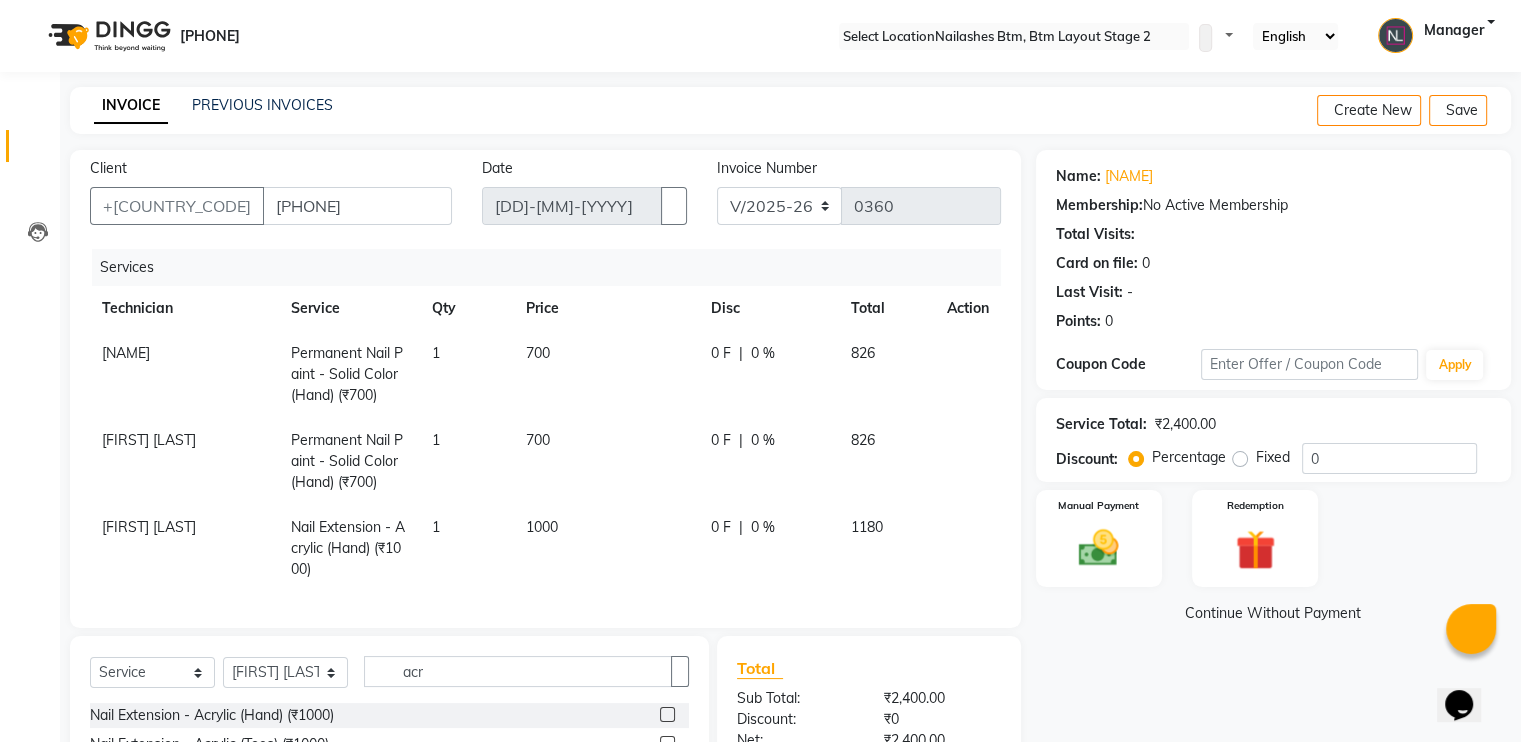 click at bounding box center [955, 343] 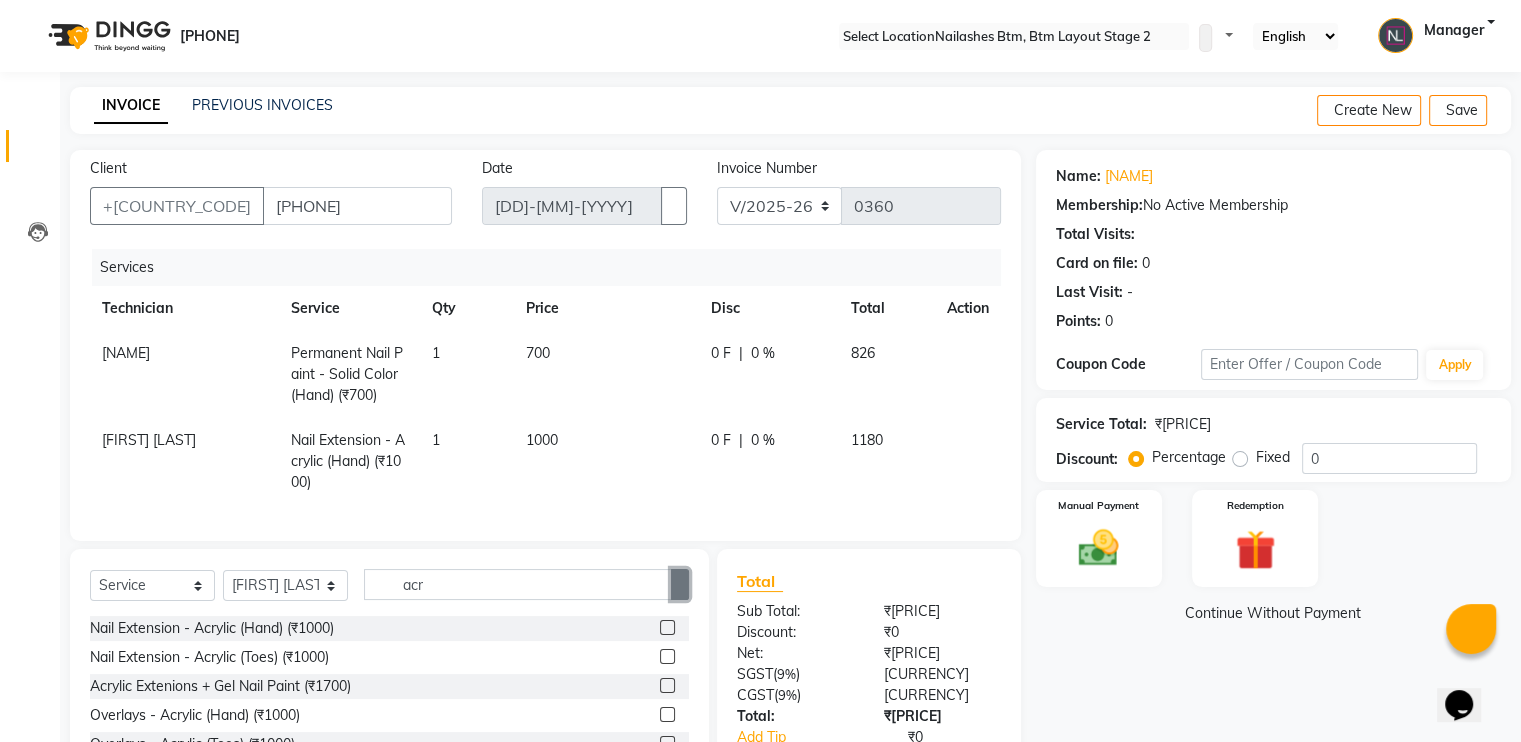 click at bounding box center [680, 585] 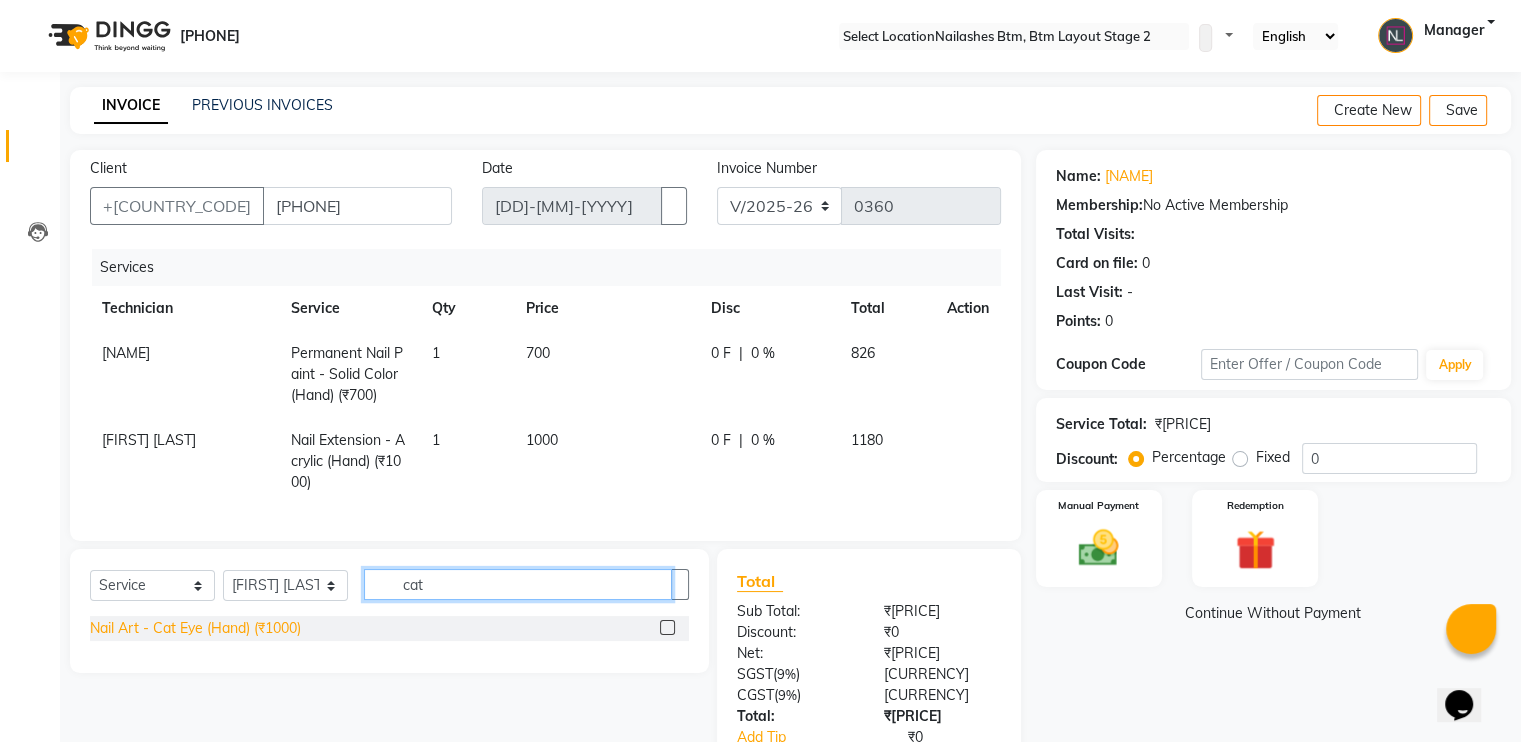type on "cat" 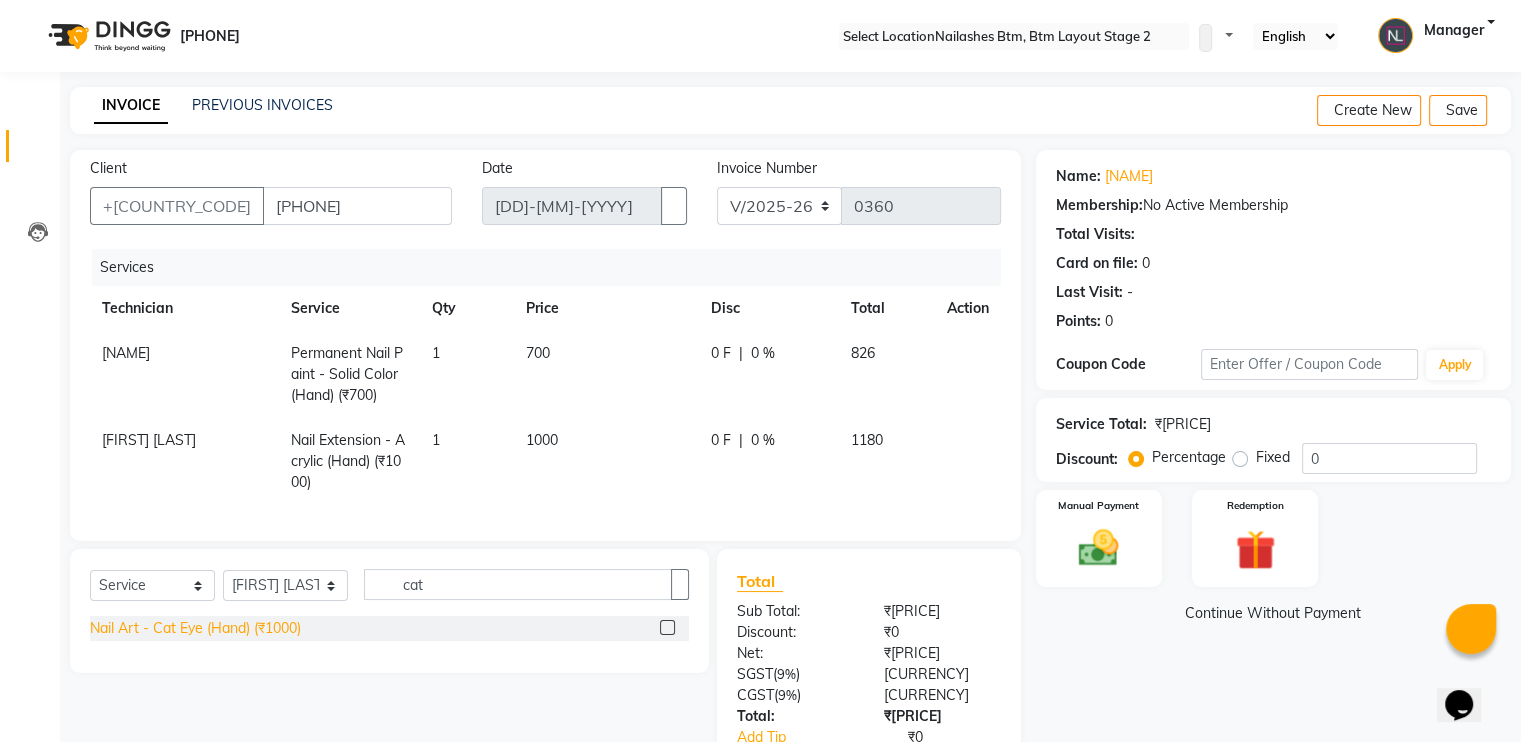click on "Nail Art - Cat Eye (Hand) (₹1000)" at bounding box center [195, 628] 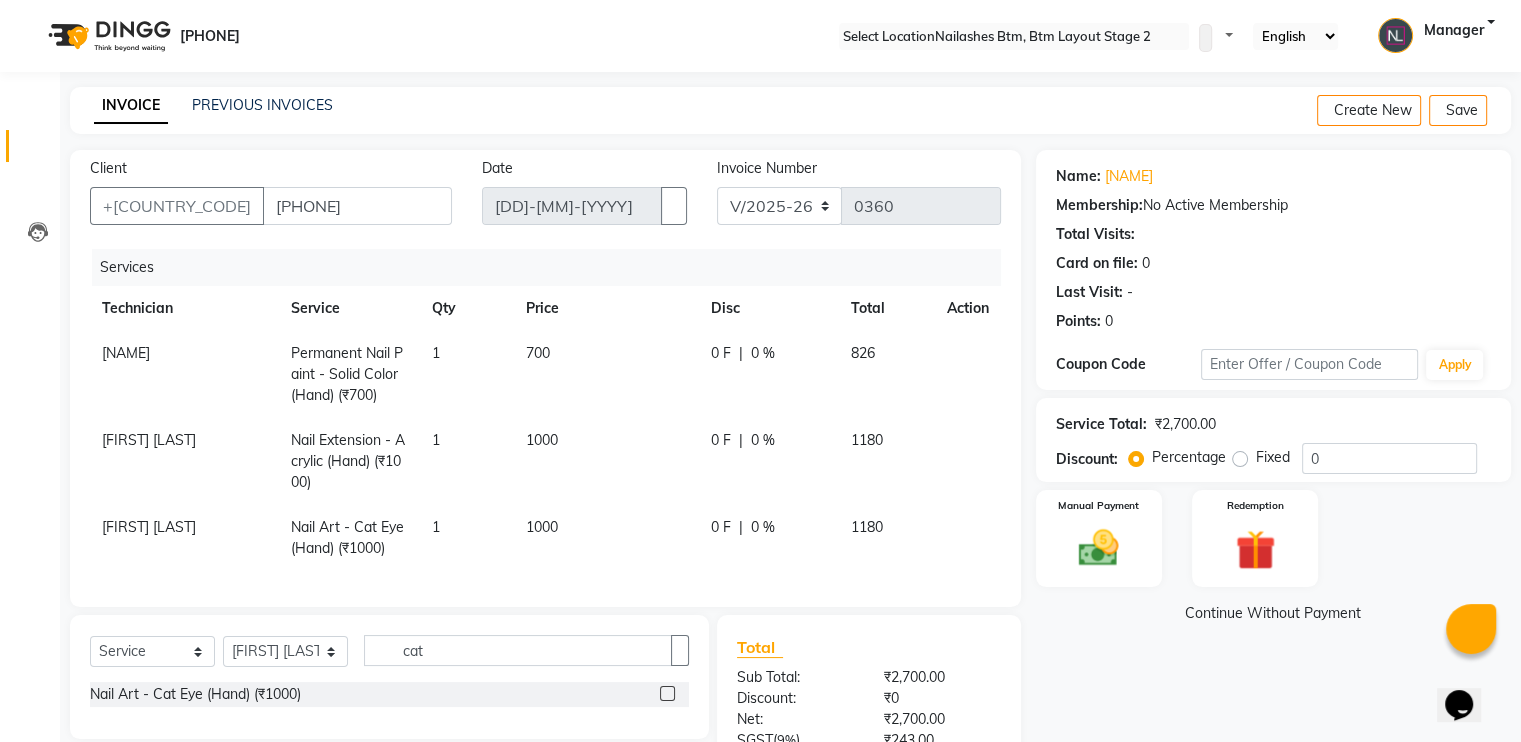 click on "1000" at bounding box center (126, 353) 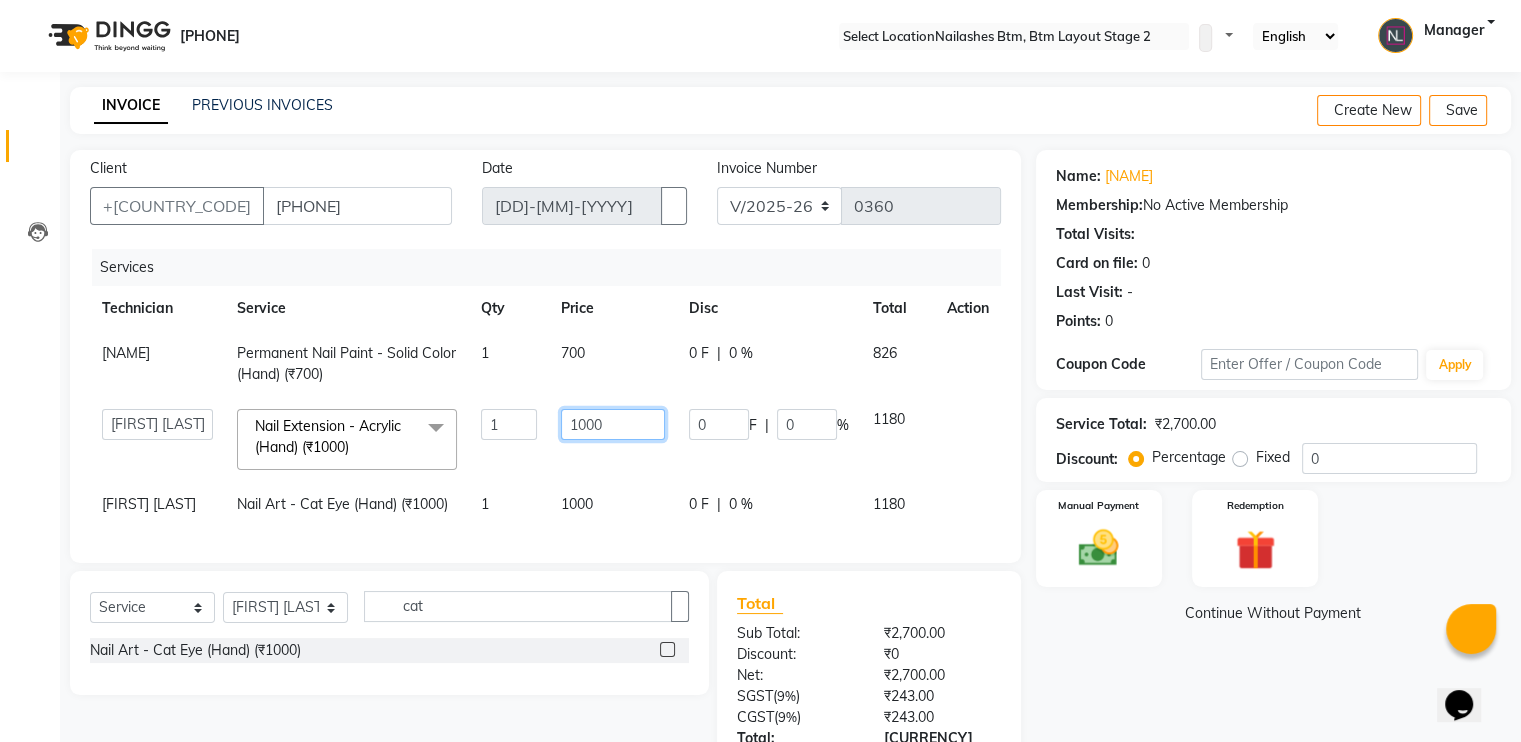 click on "1000" at bounding box center [509, 424] 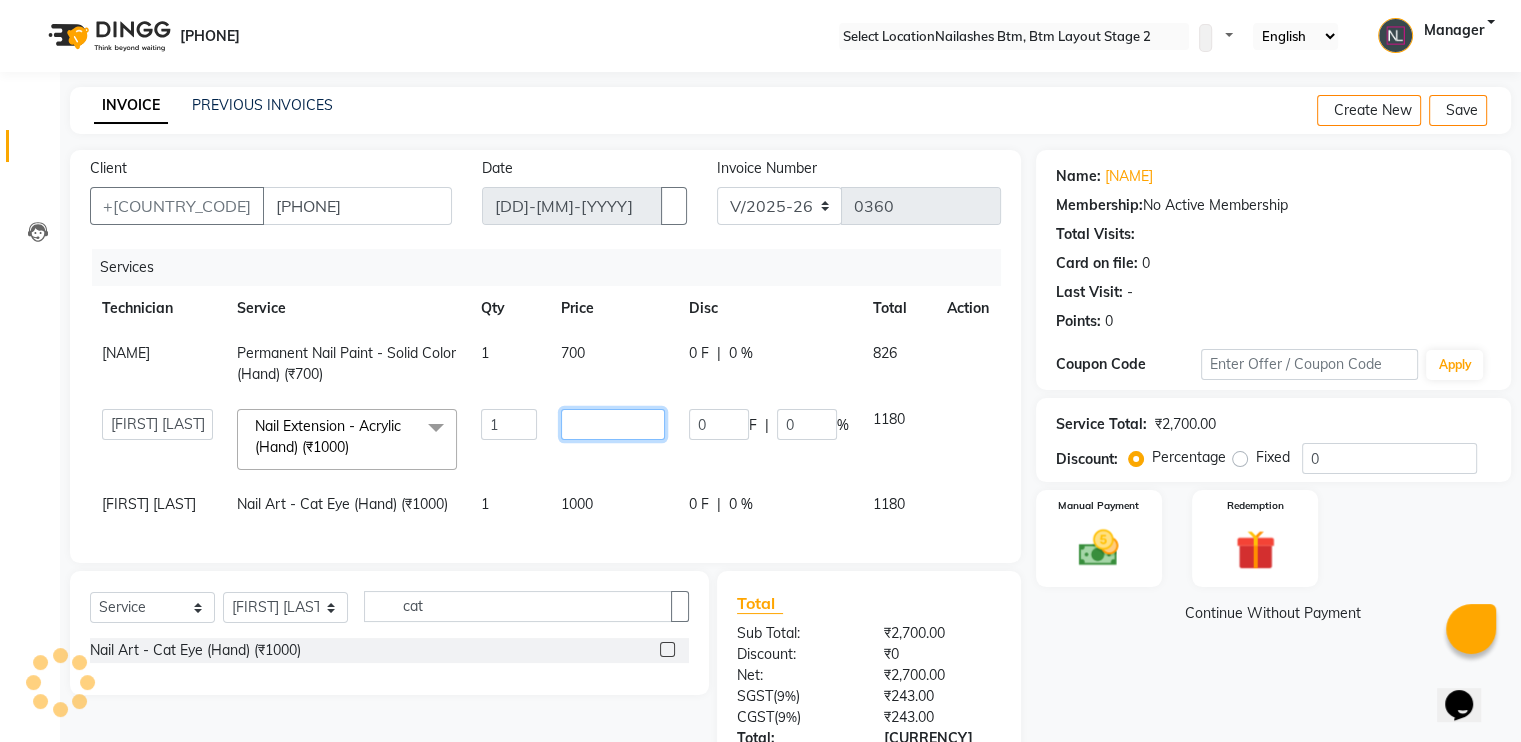 type on "5" 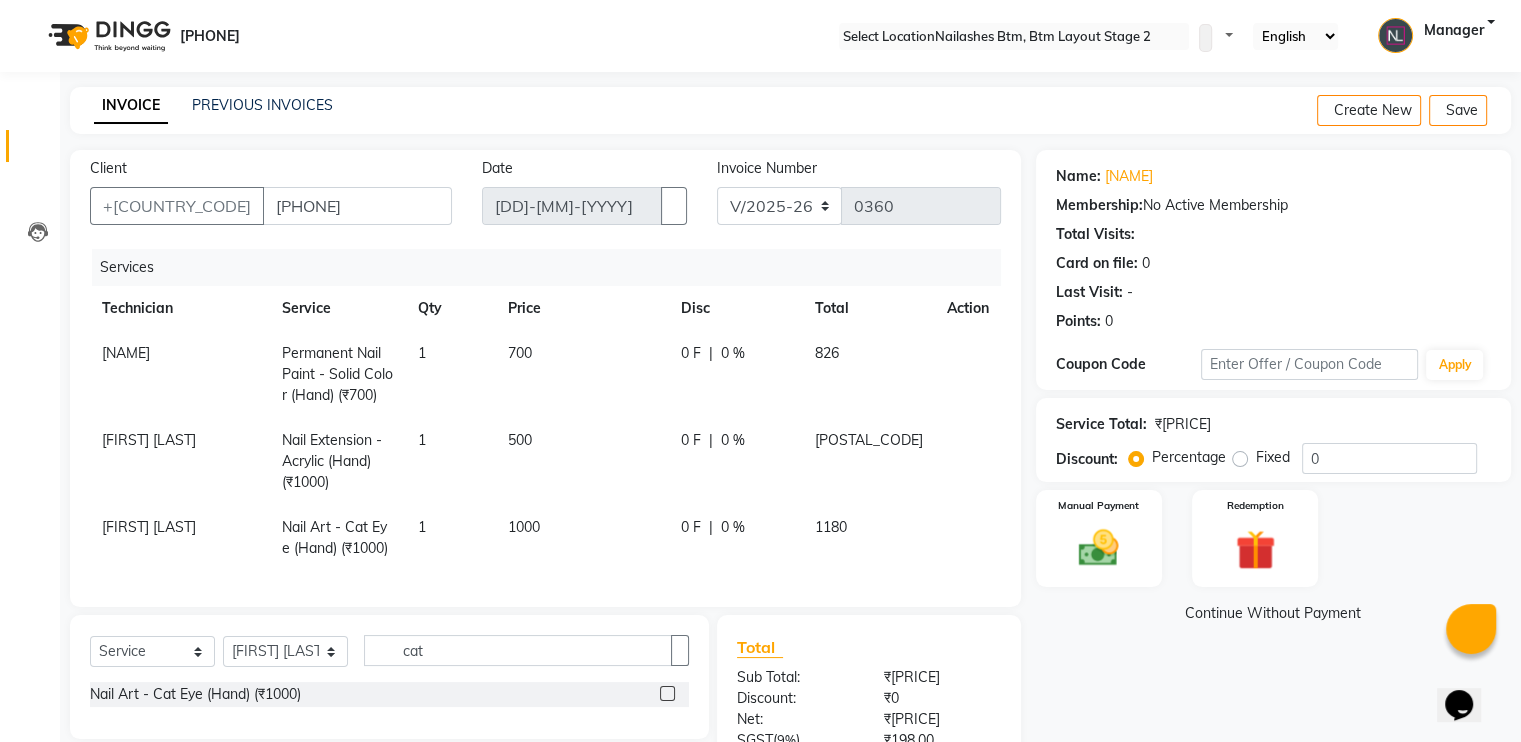 click on "700" at bounding box center [582, 374] 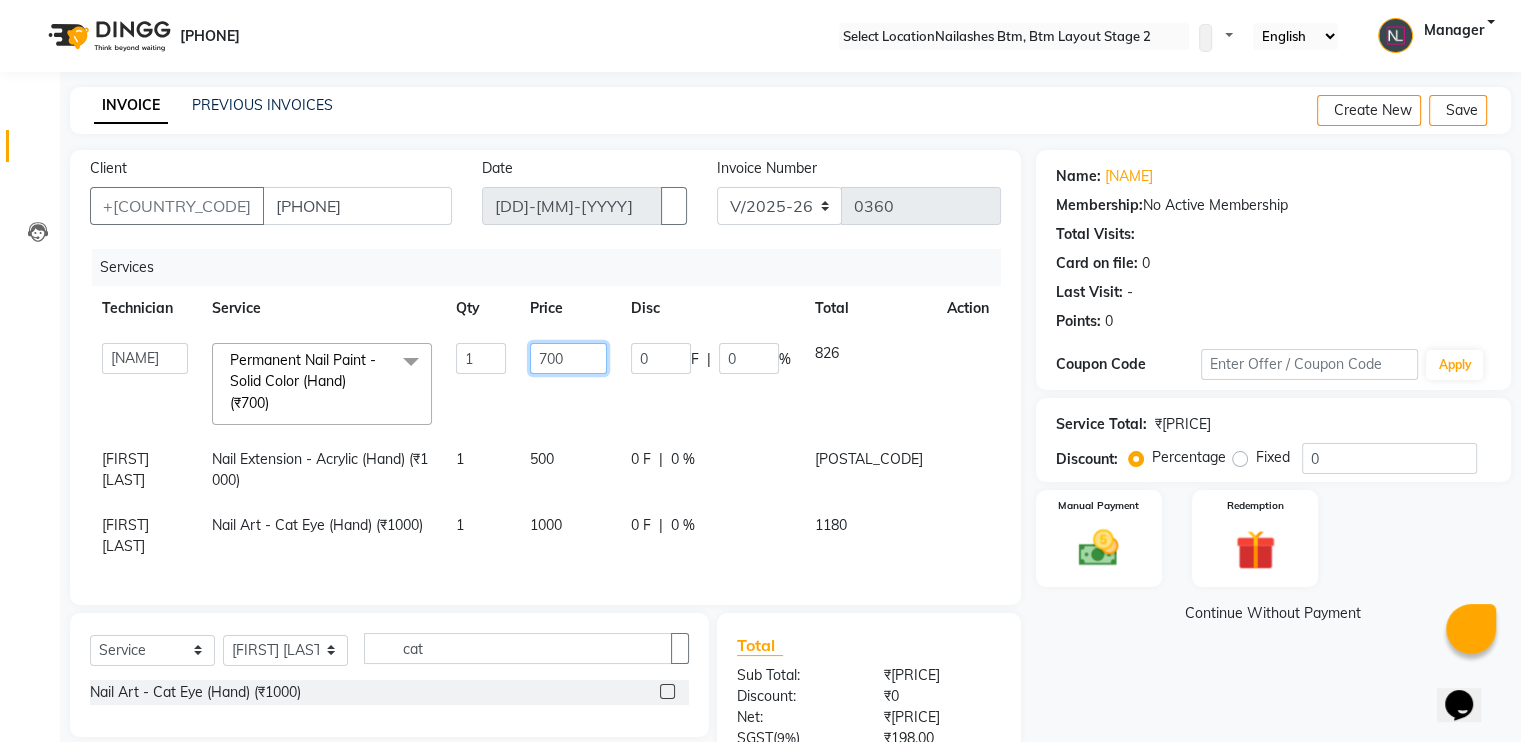 click on "700" at bounding box center [481, 358] 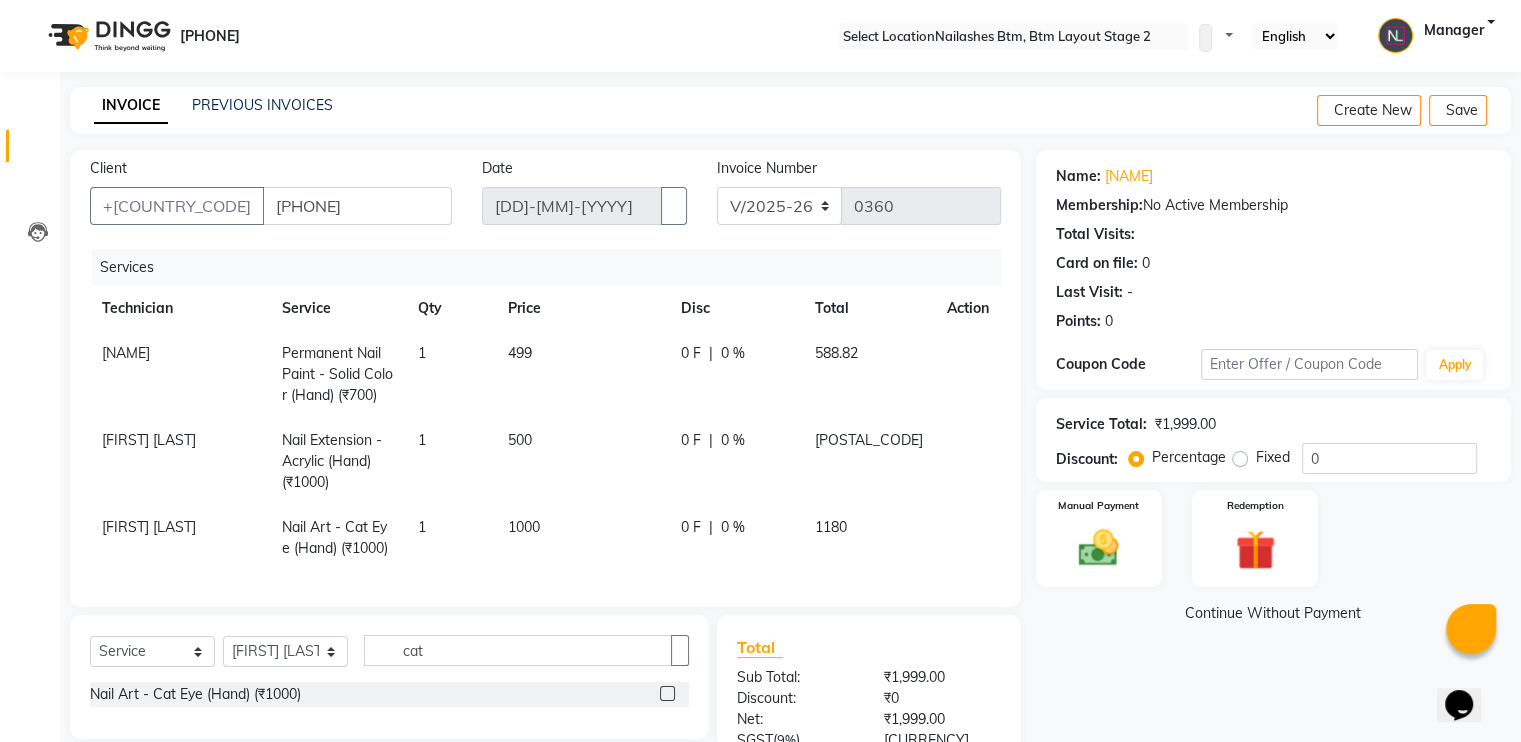 click on "1" at bounding box center (451, 374) 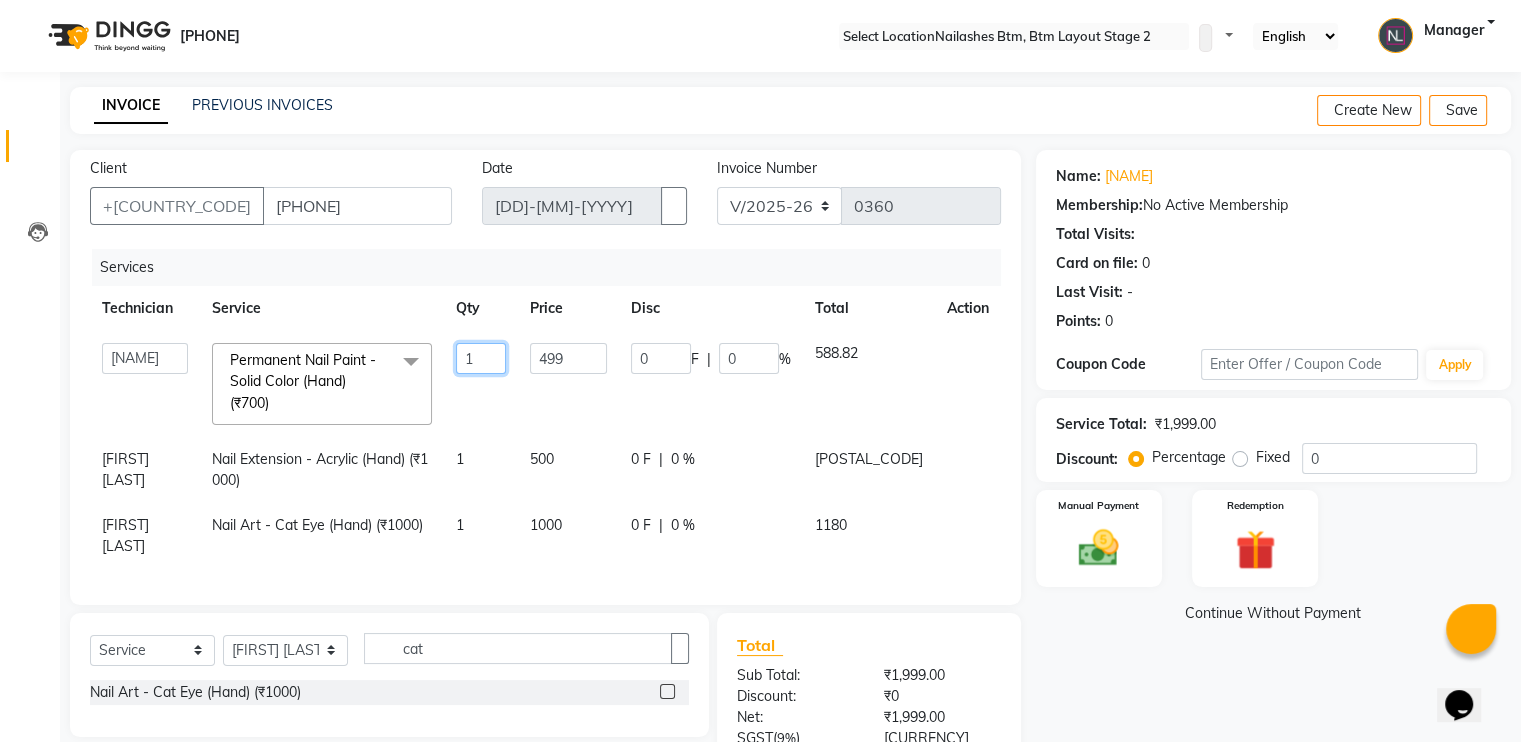 click on "1" at bounding box center (481, 358) 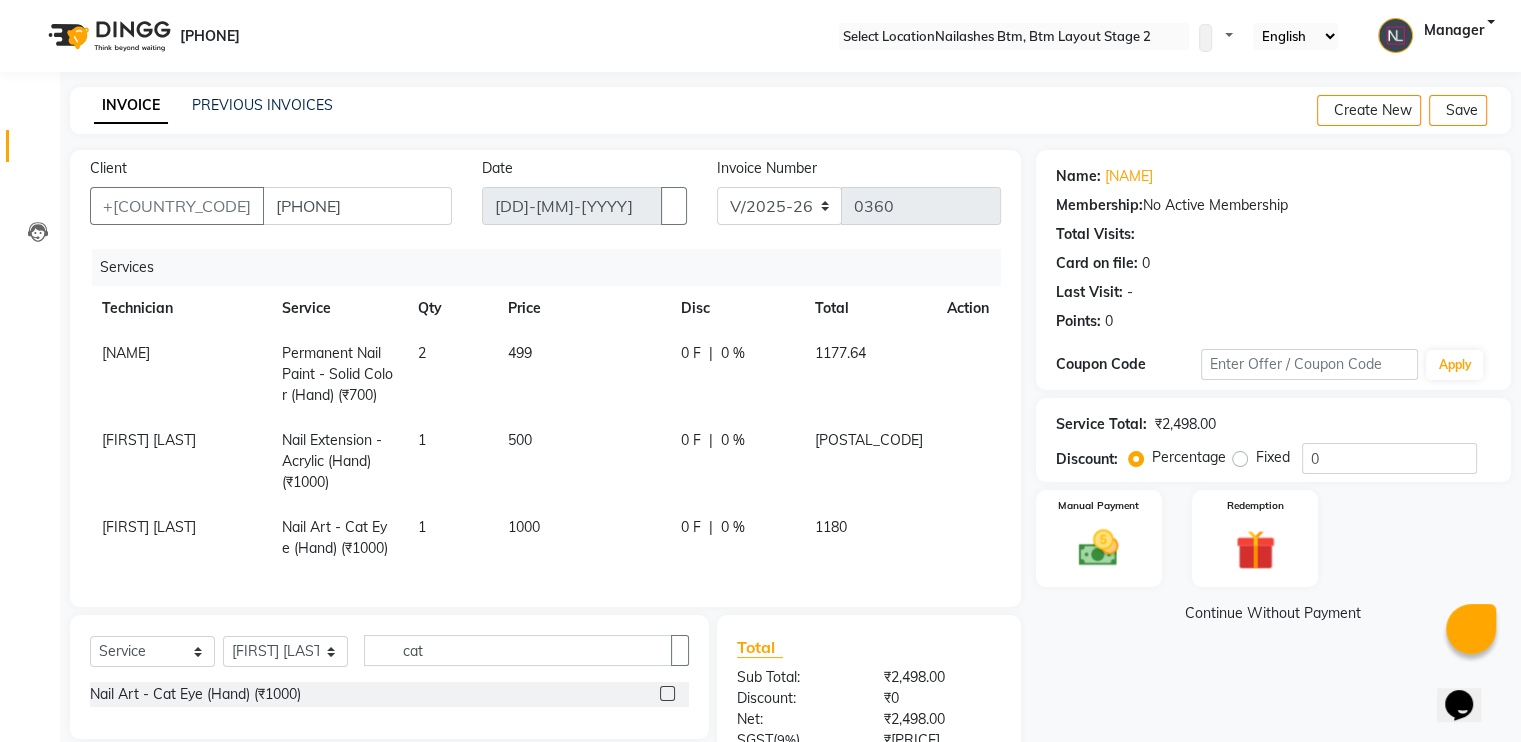 click on "Name: [NAME] Membership: No Active Membership Total Visits: Card on file: 0 Last Visit: - Points: 0 Coupon Code Apply Service Total: ₹2,498.00 Discount: Percentage Fixed 0 Manual Payment Redemption Continue Without Payment" at bounding box center (1281, 529) 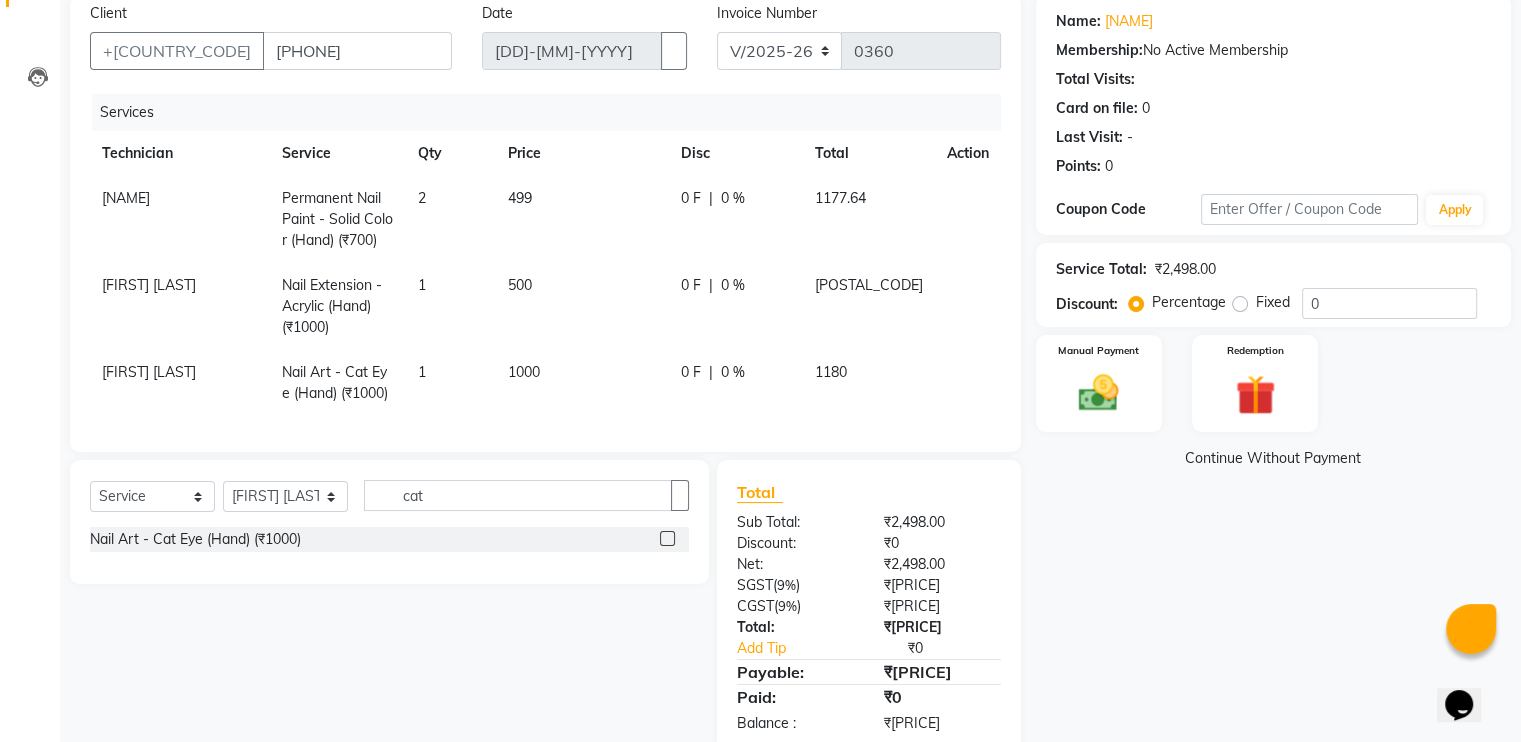 scroll, scrollTop: 211, scrollLeft: 0, axis: vertical 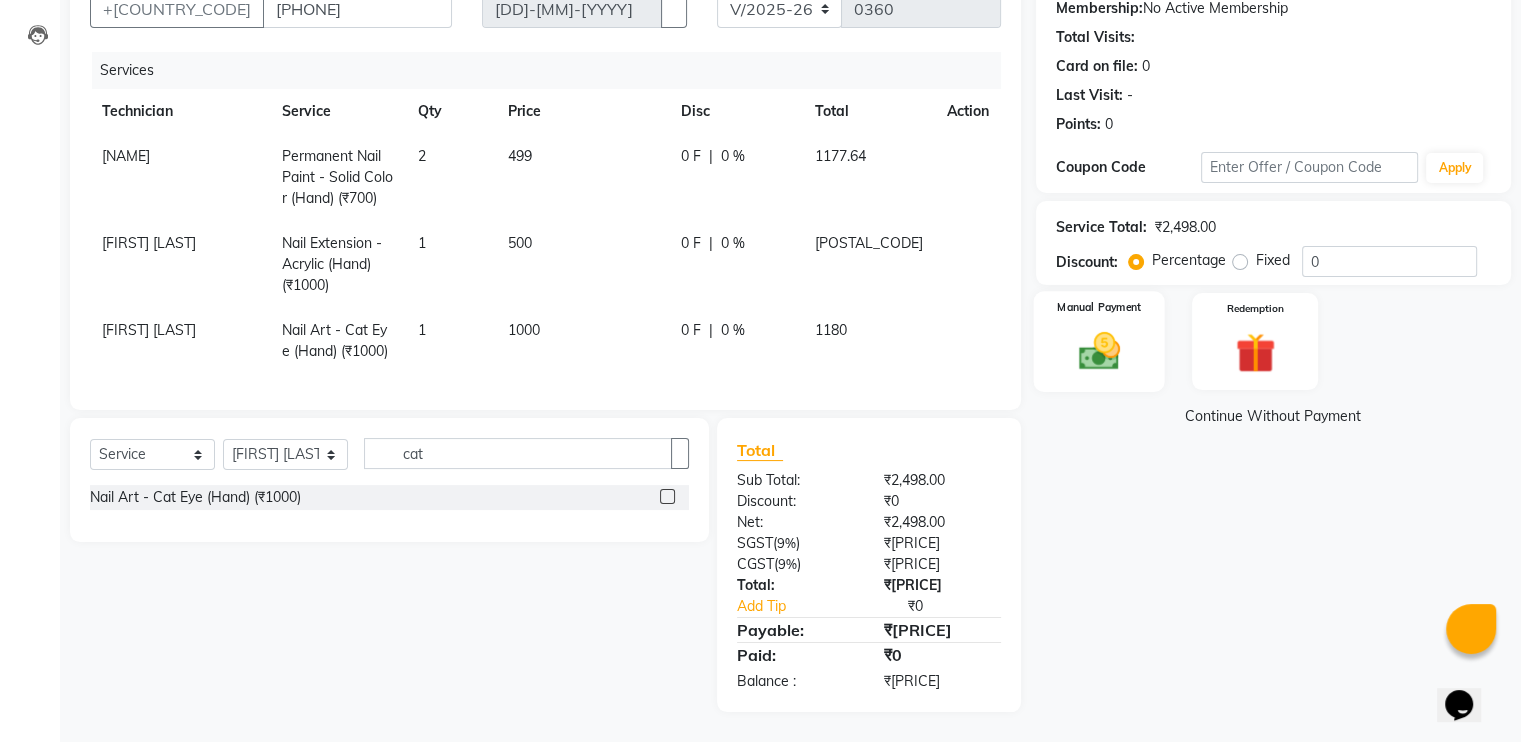 click at bounding box center (1098, 351) 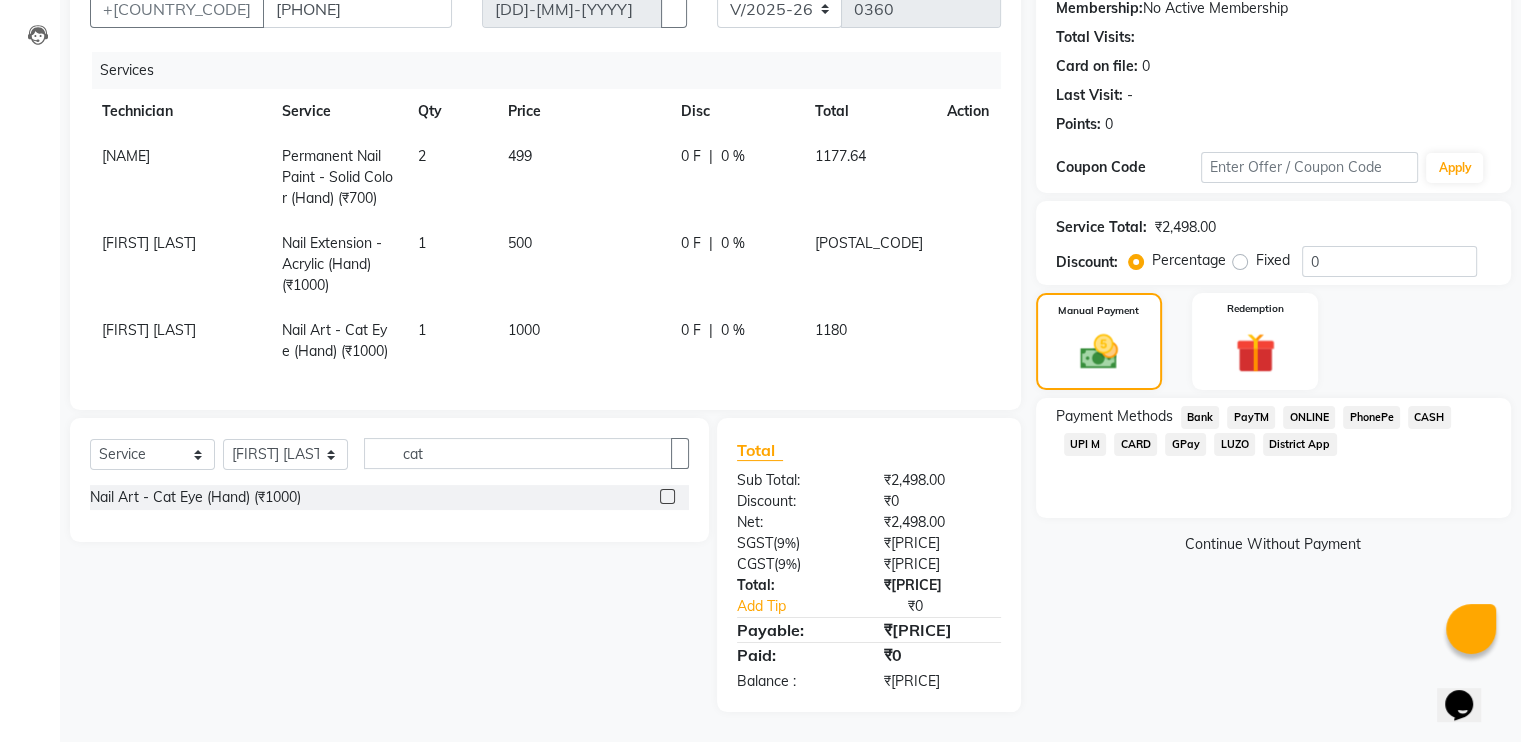 click on "GPay" at bounding box center [1200, 417] 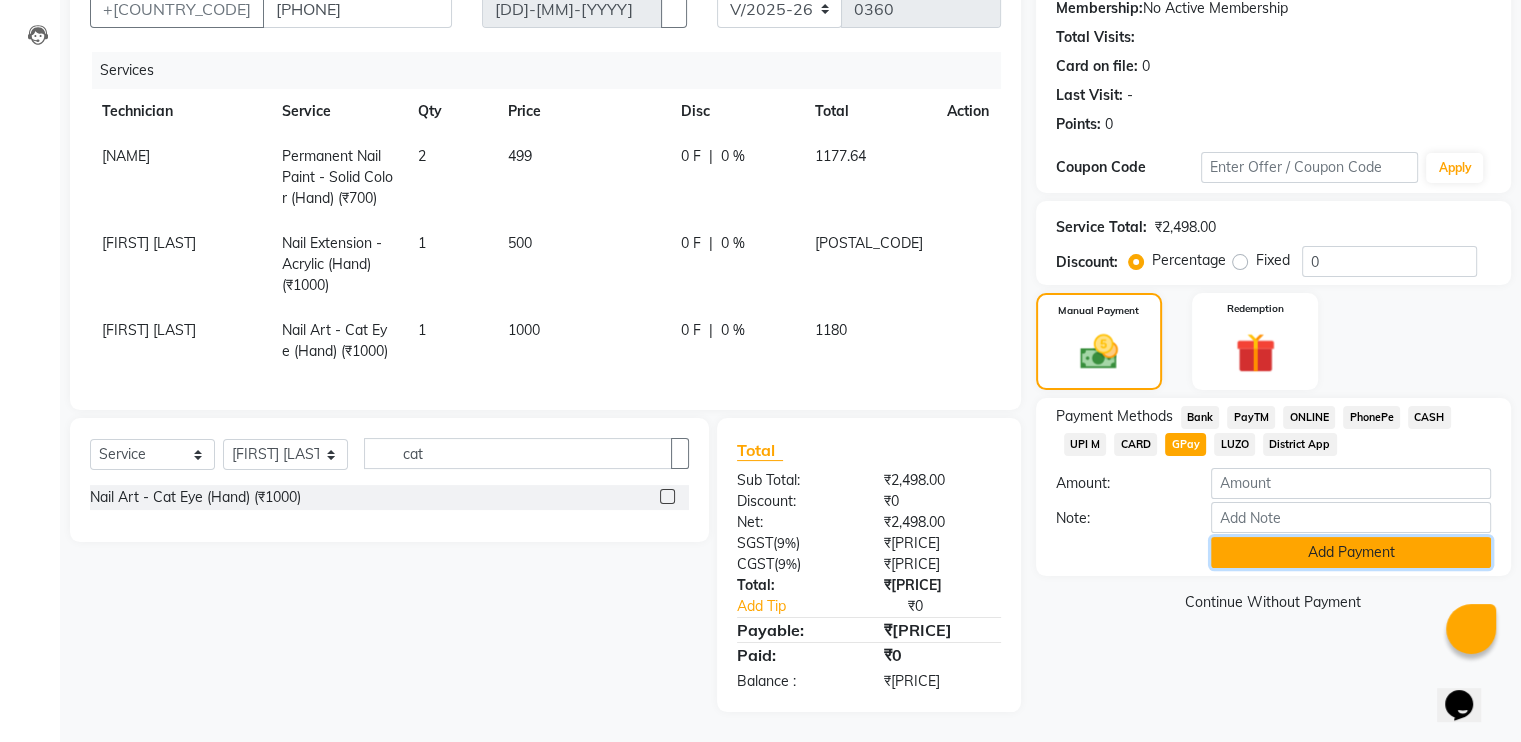 click on "Add Payment" at bounding box center [1351, 552] 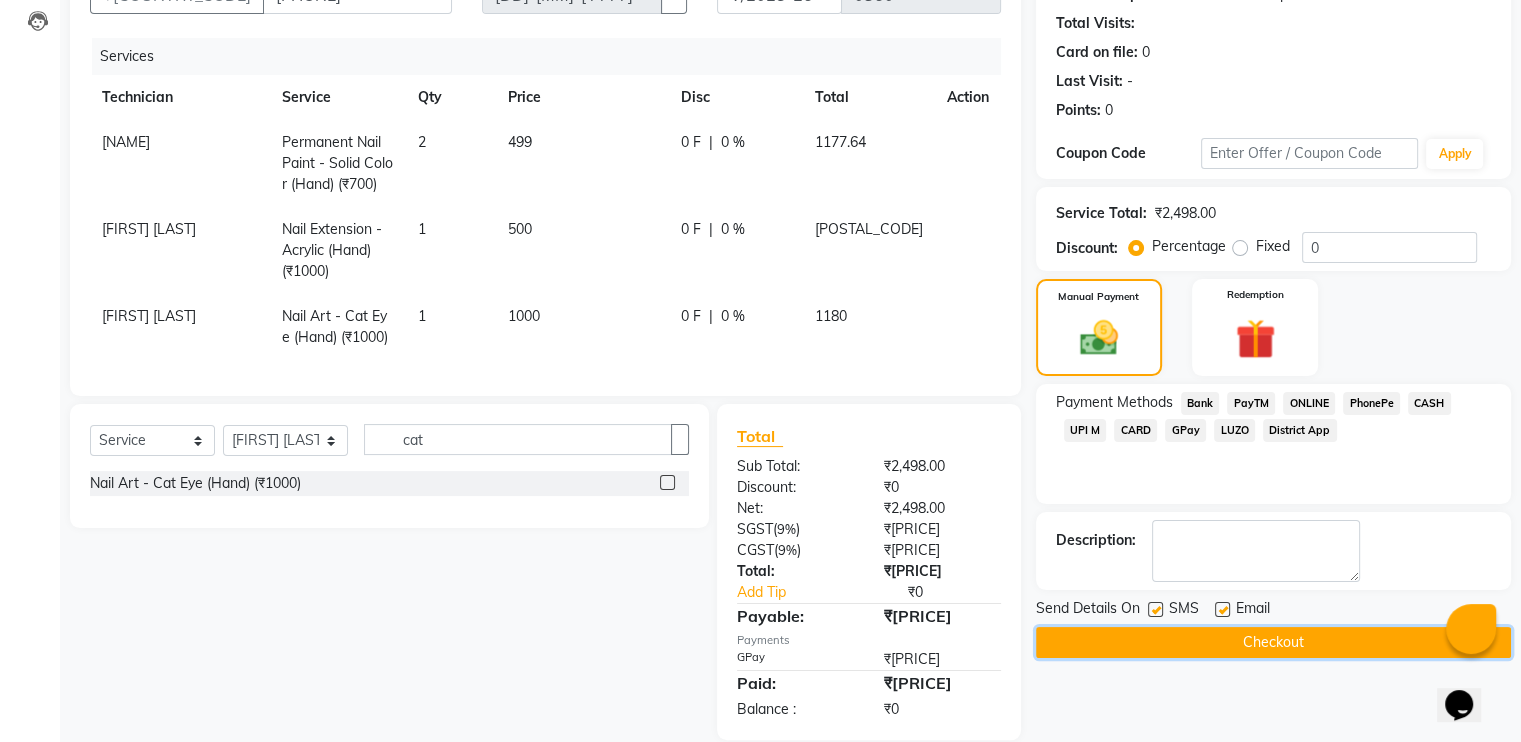 click on "Checkout" at bounding box center (1273, 642) 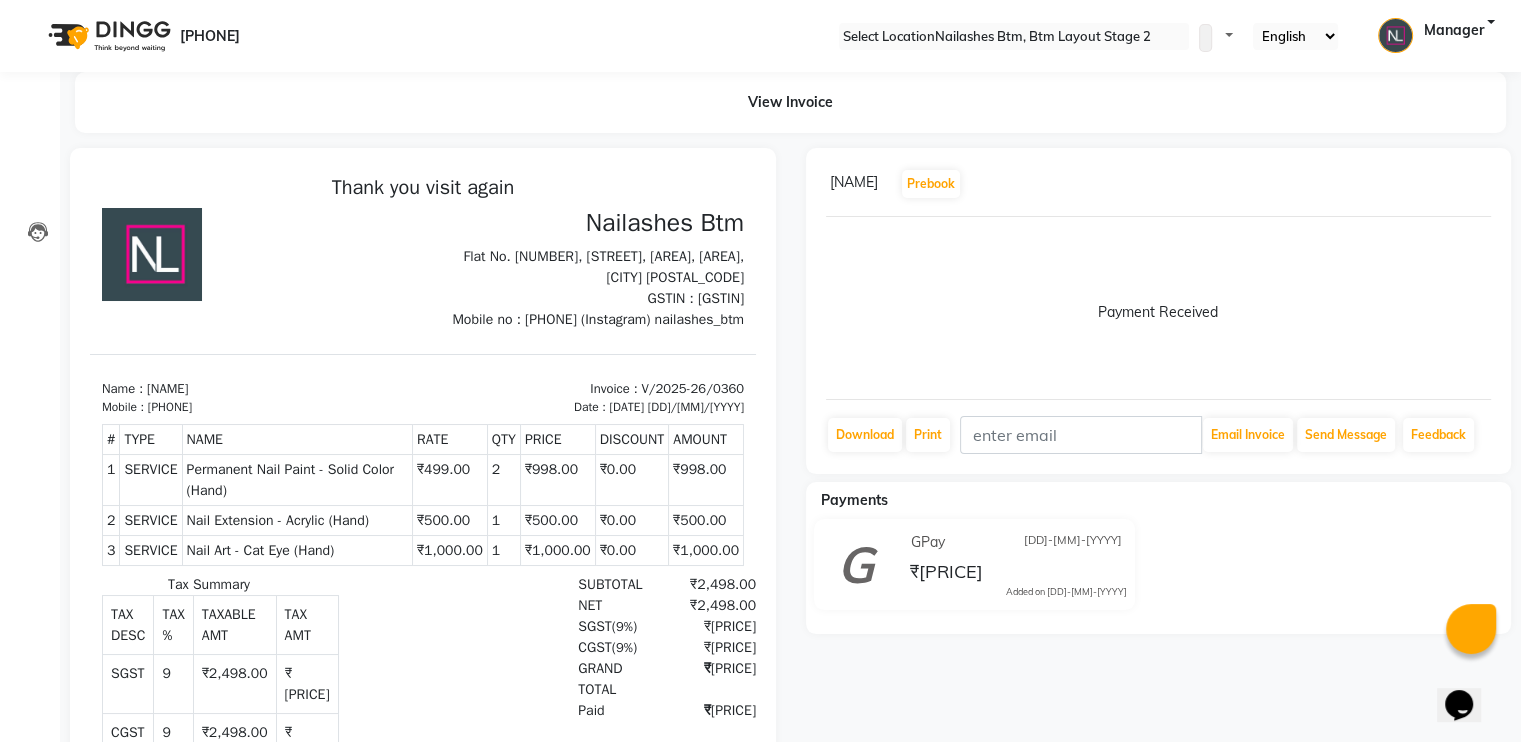 scroll, scrollTop: 0, scrollLeft: 0, axis: both 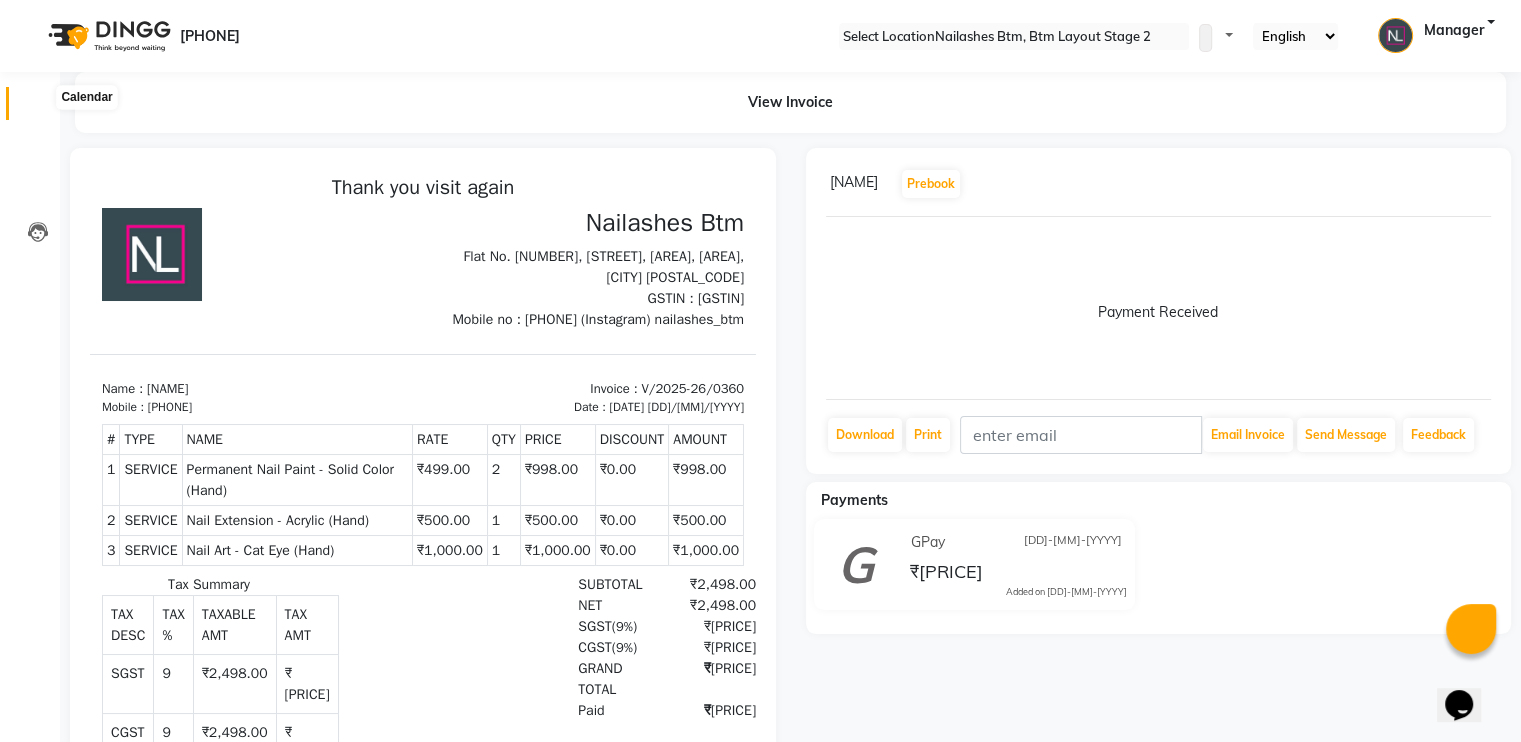 click at bounding box center (38, 108) 